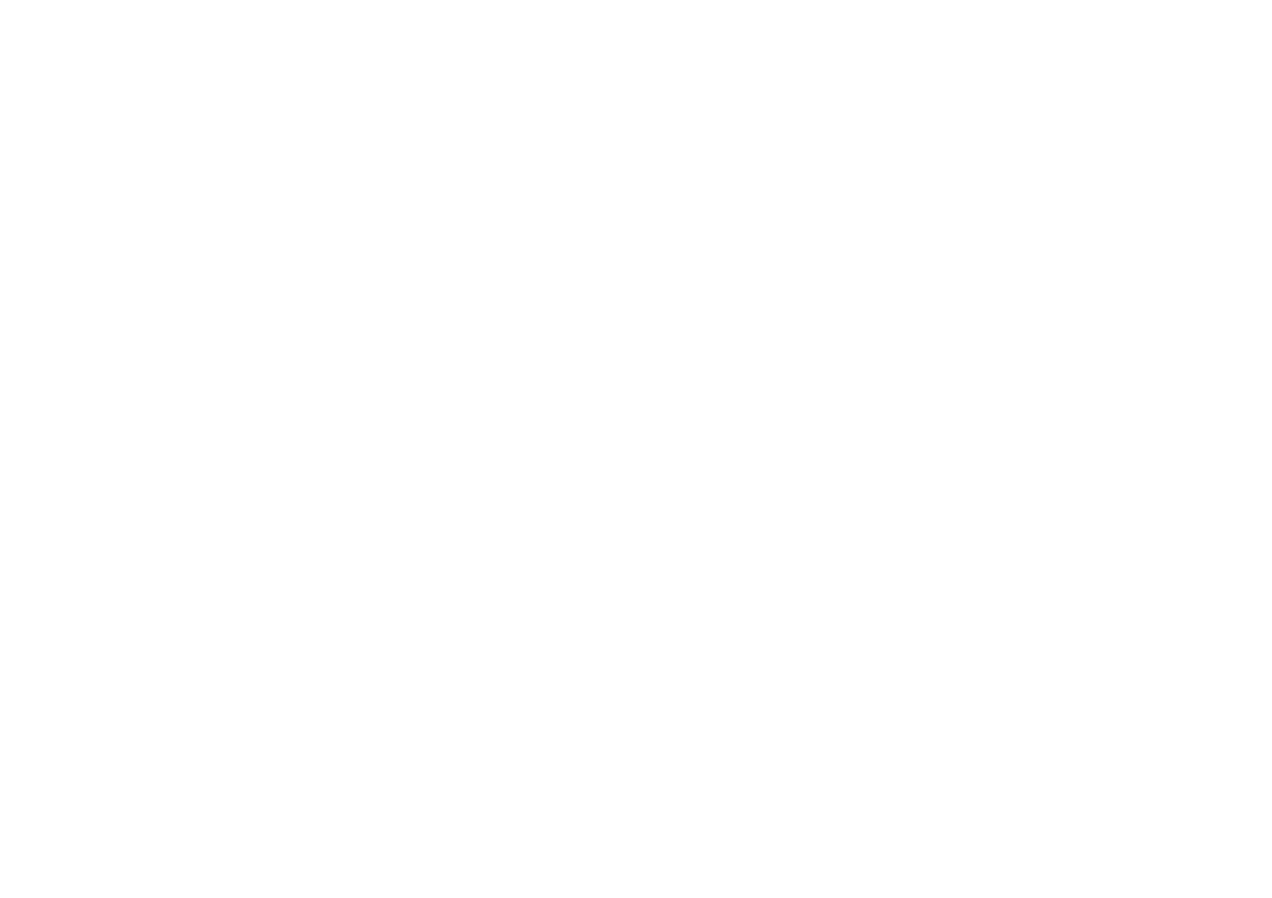 scroll, scrollTop: 0, scrollLeft: 0, axis: both 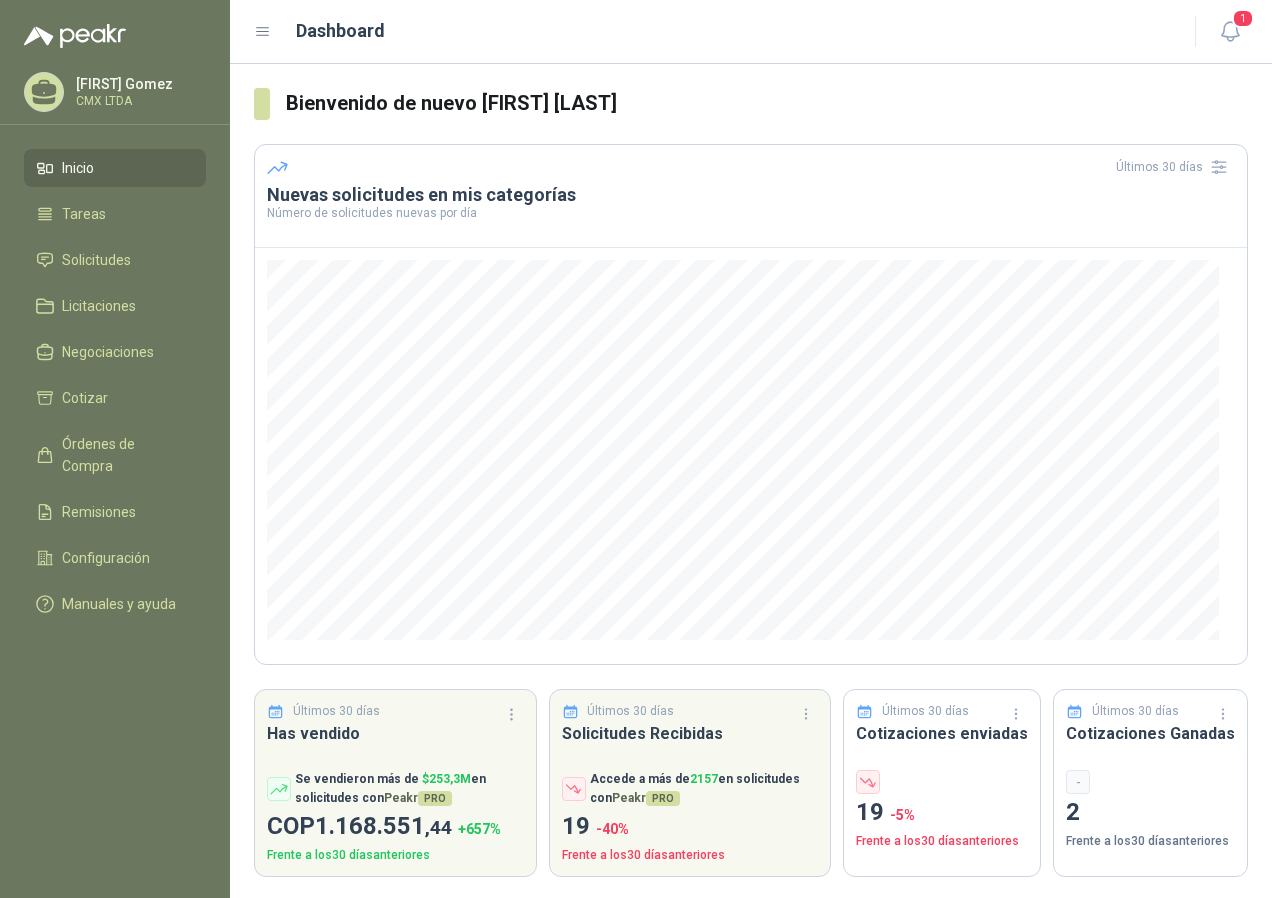 drag, startPoint x: 79, startPoint y: 252, endPoint x: 165, endPoint y: 373, distance: 148.44864 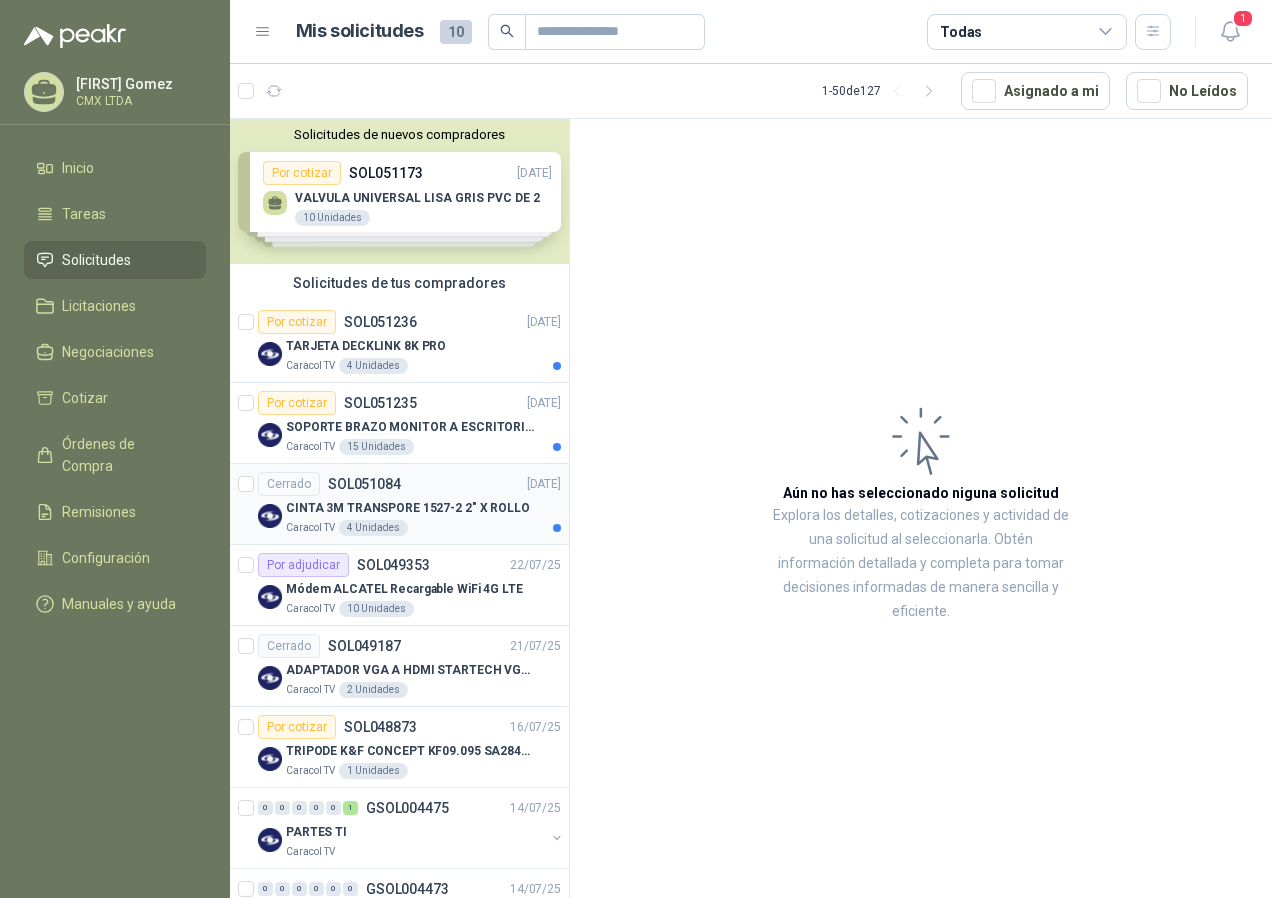 click on "CINTA 3M TRANSPORE 1527-2 2" X ROLLO" at bounding box center (408, 508) 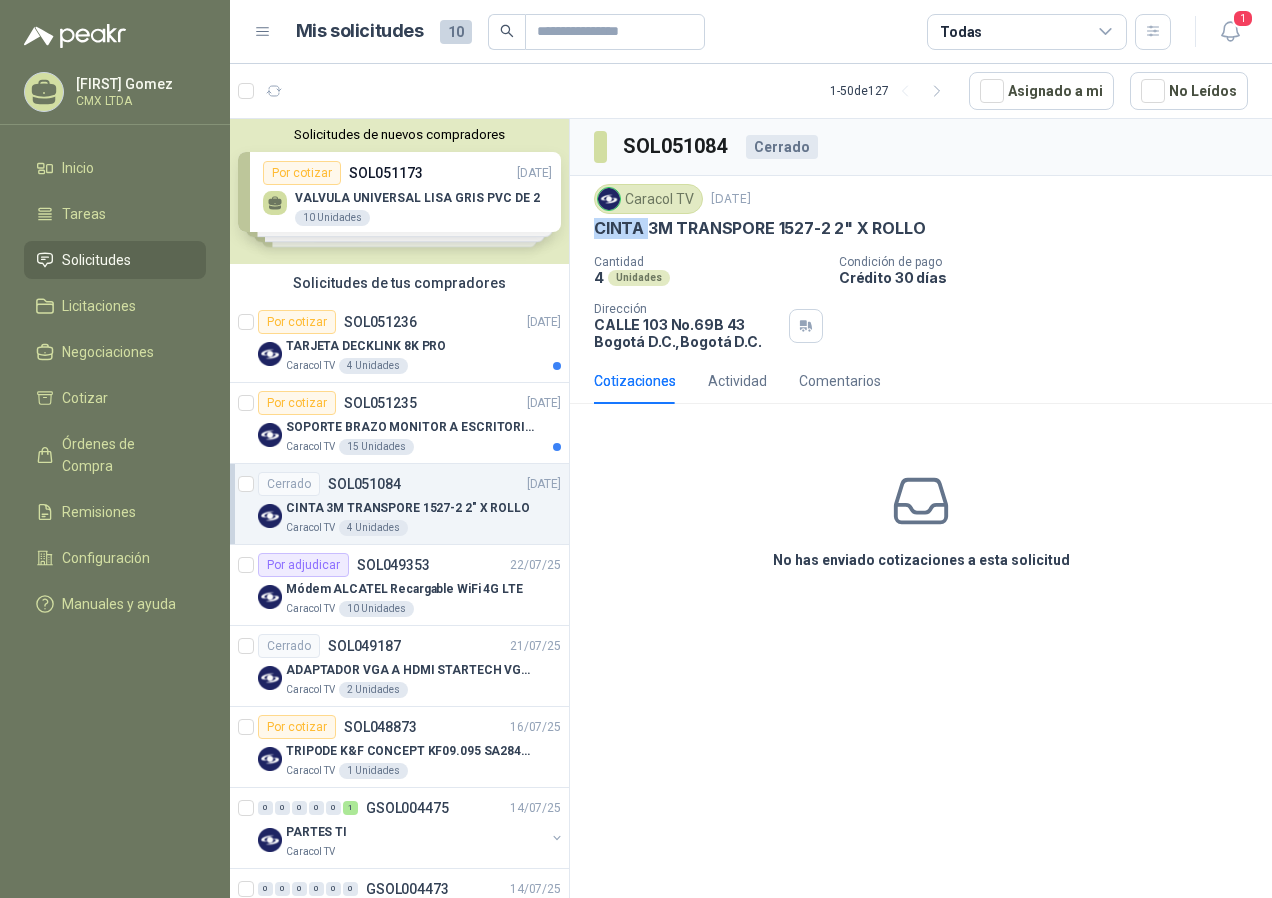 drag, startPoint x: 595, startPoint y: 234, endPoint x: 650, endPoint y: 238, distance: 55.145264 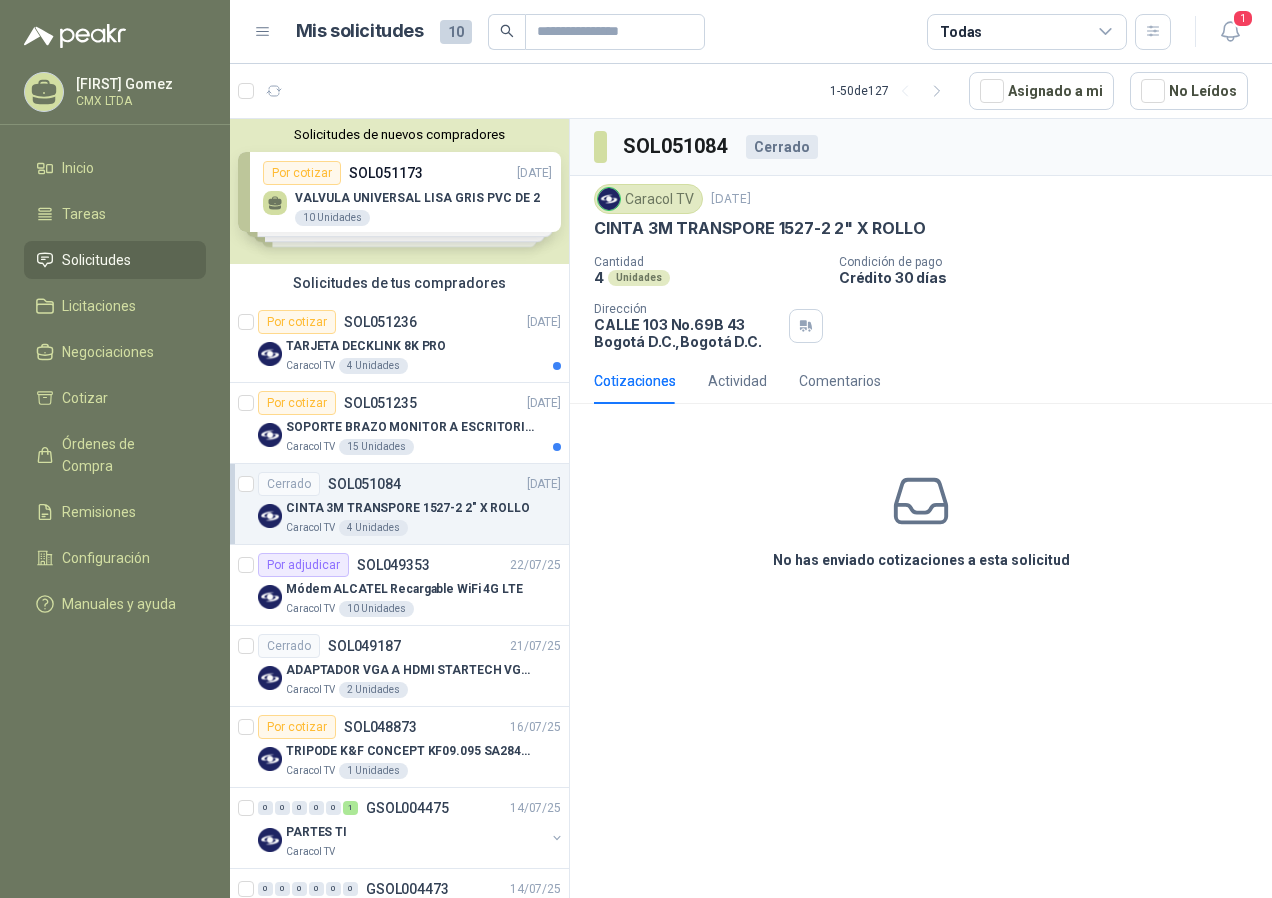 click on "No has enviado cotizaciones a esta solicitud" at bounding box center [921, 520] 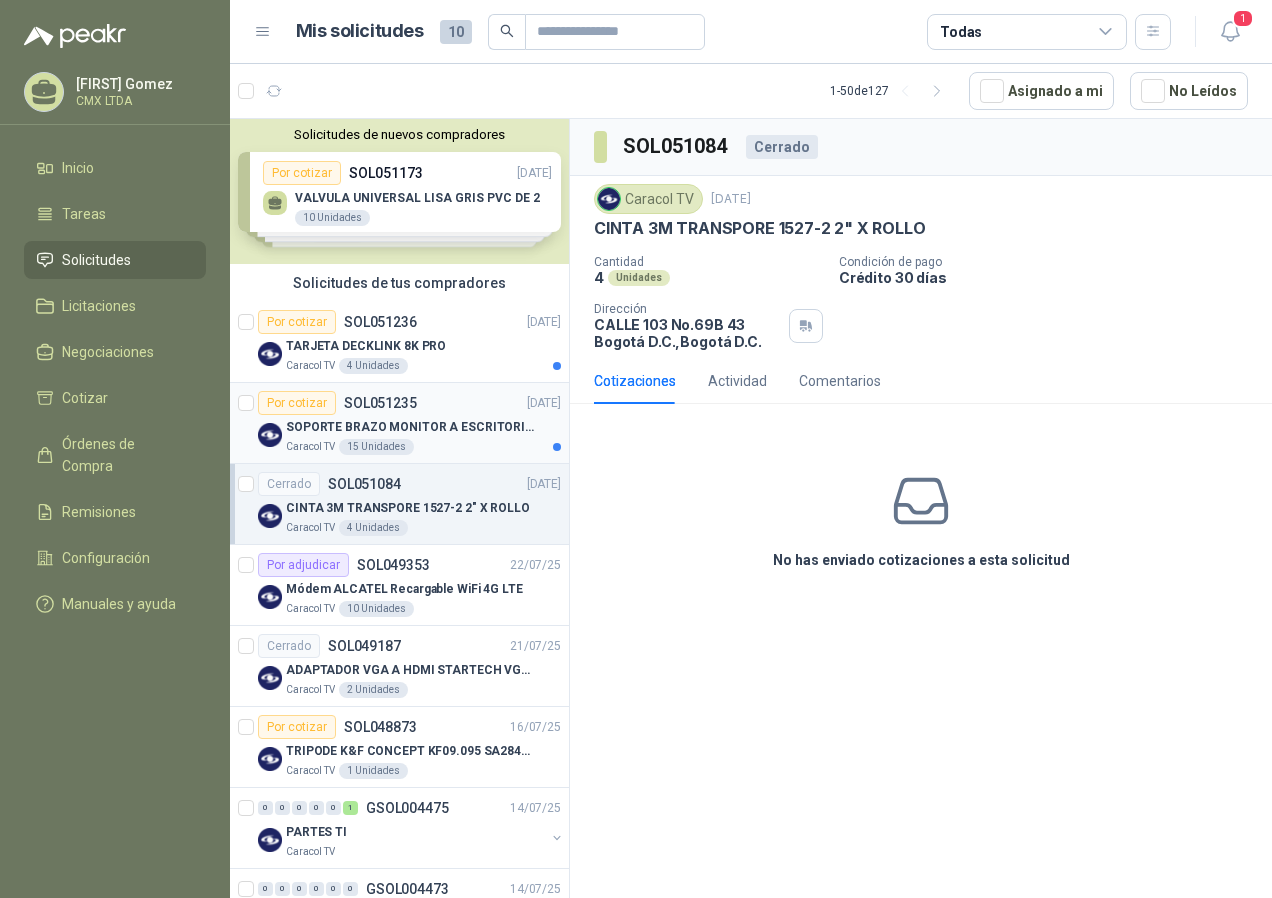 click on "SOPORTE BRAZO MONITOR A ESCRITORIO NBF80" at bounding box center [410, 427] 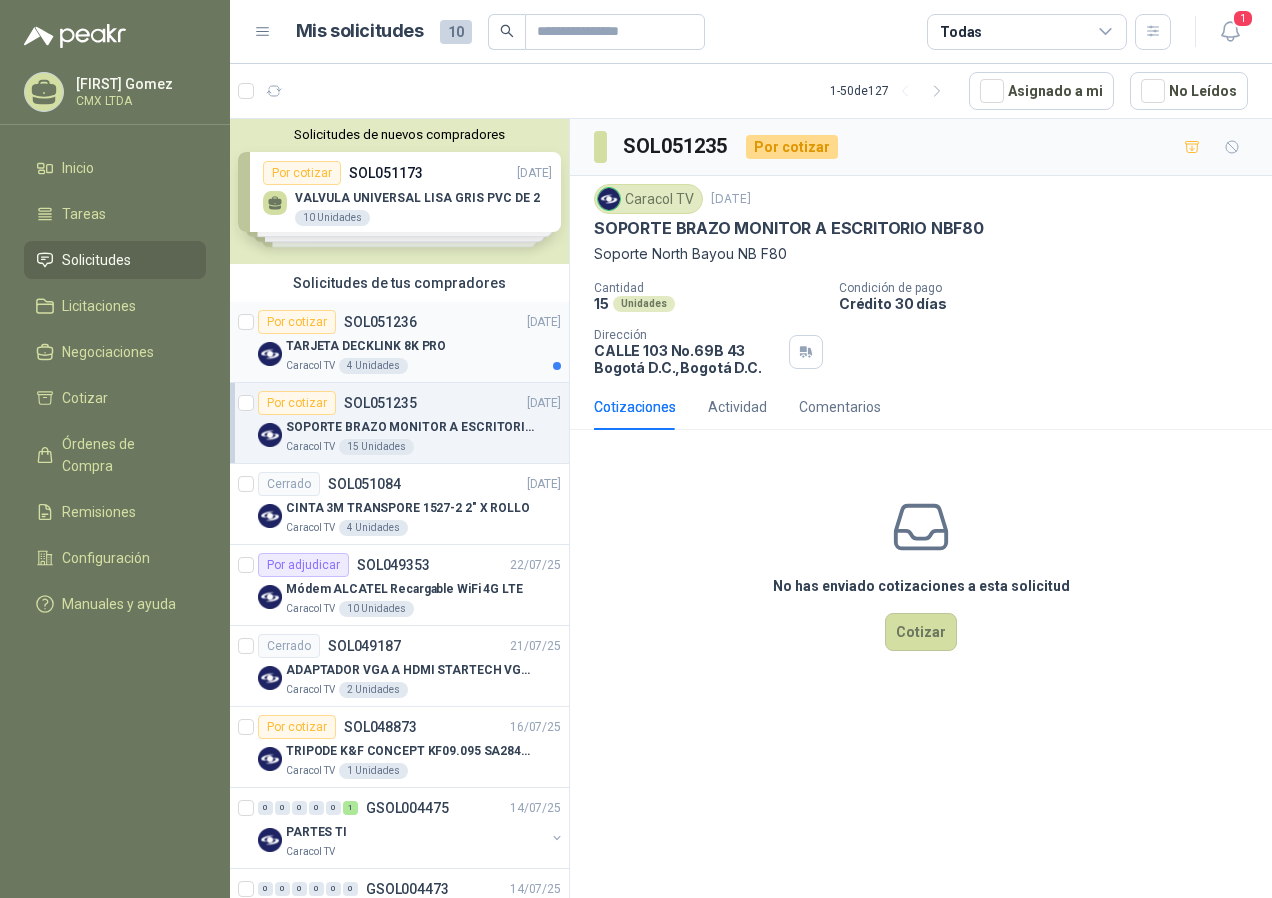 click on "TARJETA DECKLINK 8K PRO" at bounding box center (366, 346) 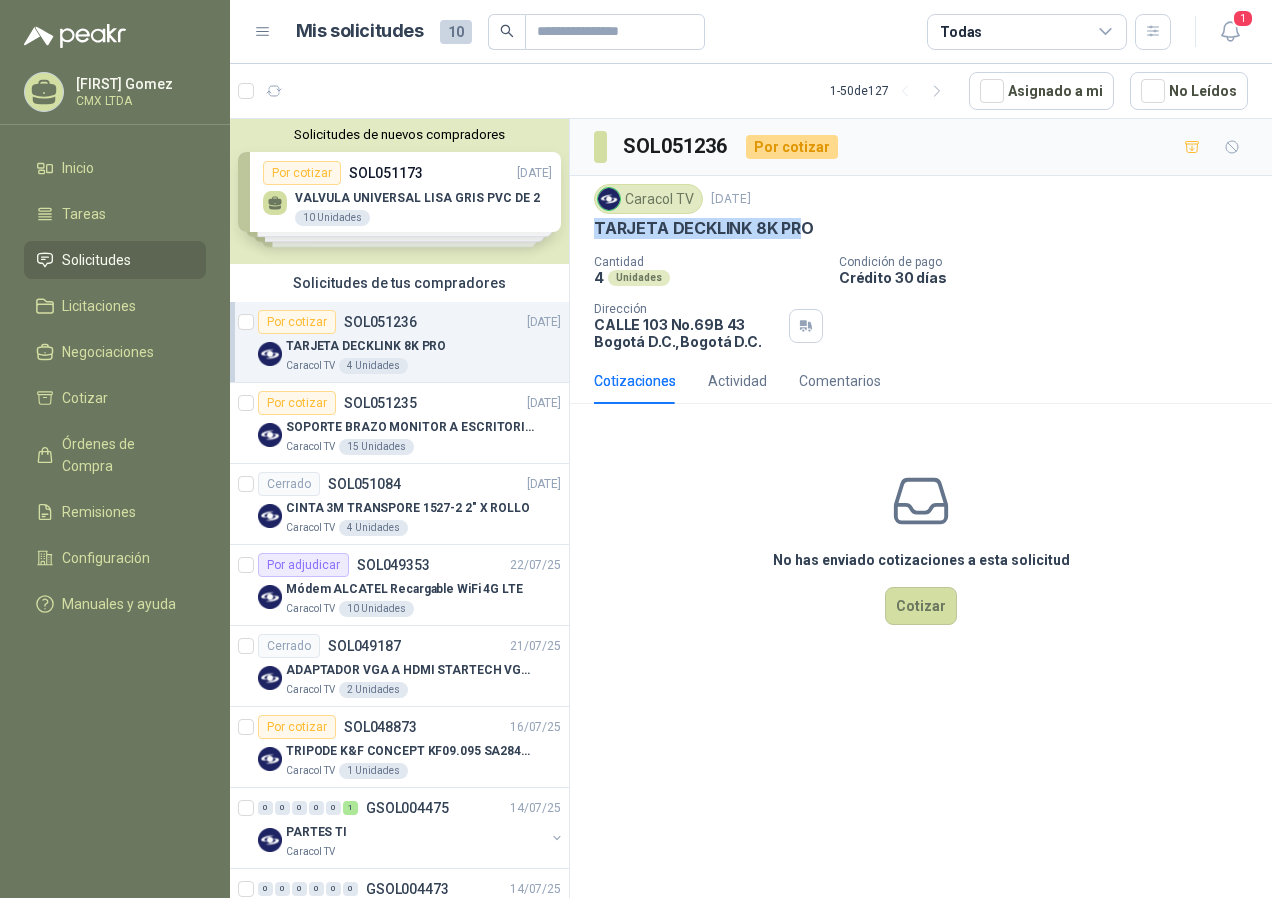 drag, startPoint x: 598, startPoint y: 226, endPoint x: 809, endPoint y: 234, distance: 211.15161 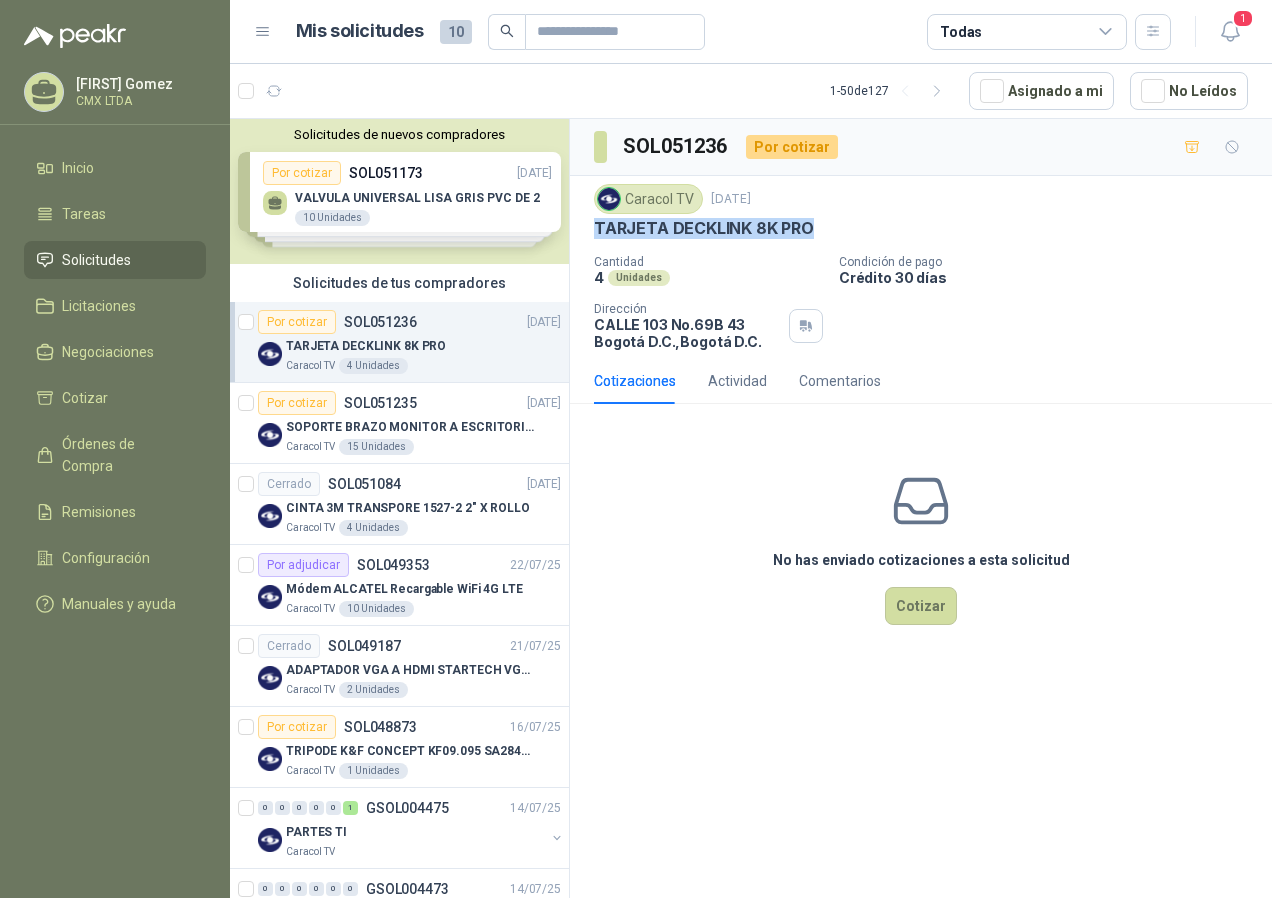 copy on "TARJETA DECKLINK 8K PRO" 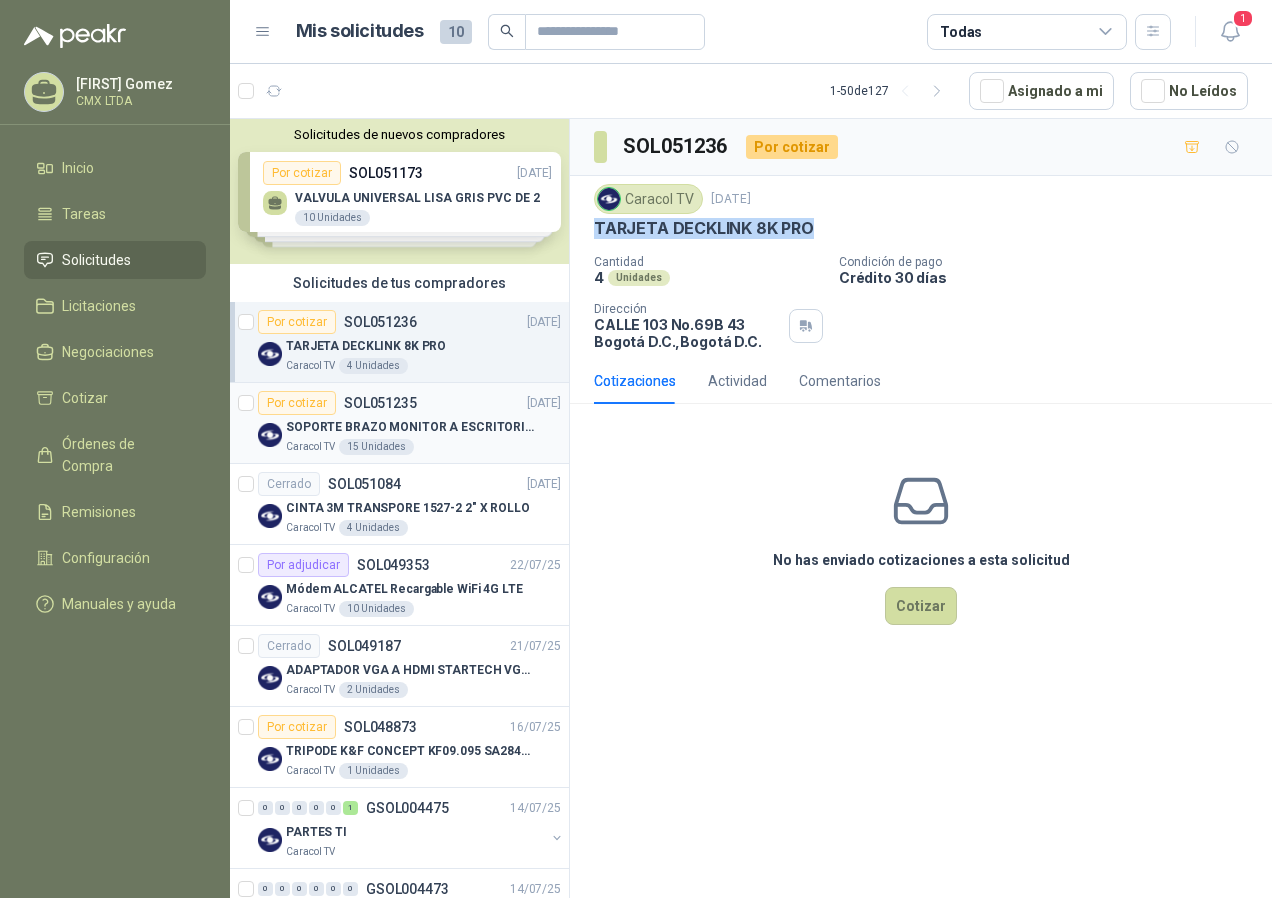 click on "SOPORTE BRAZO MONITOR A ESCRITORIO NBF80" at bounding box center [410, 427] 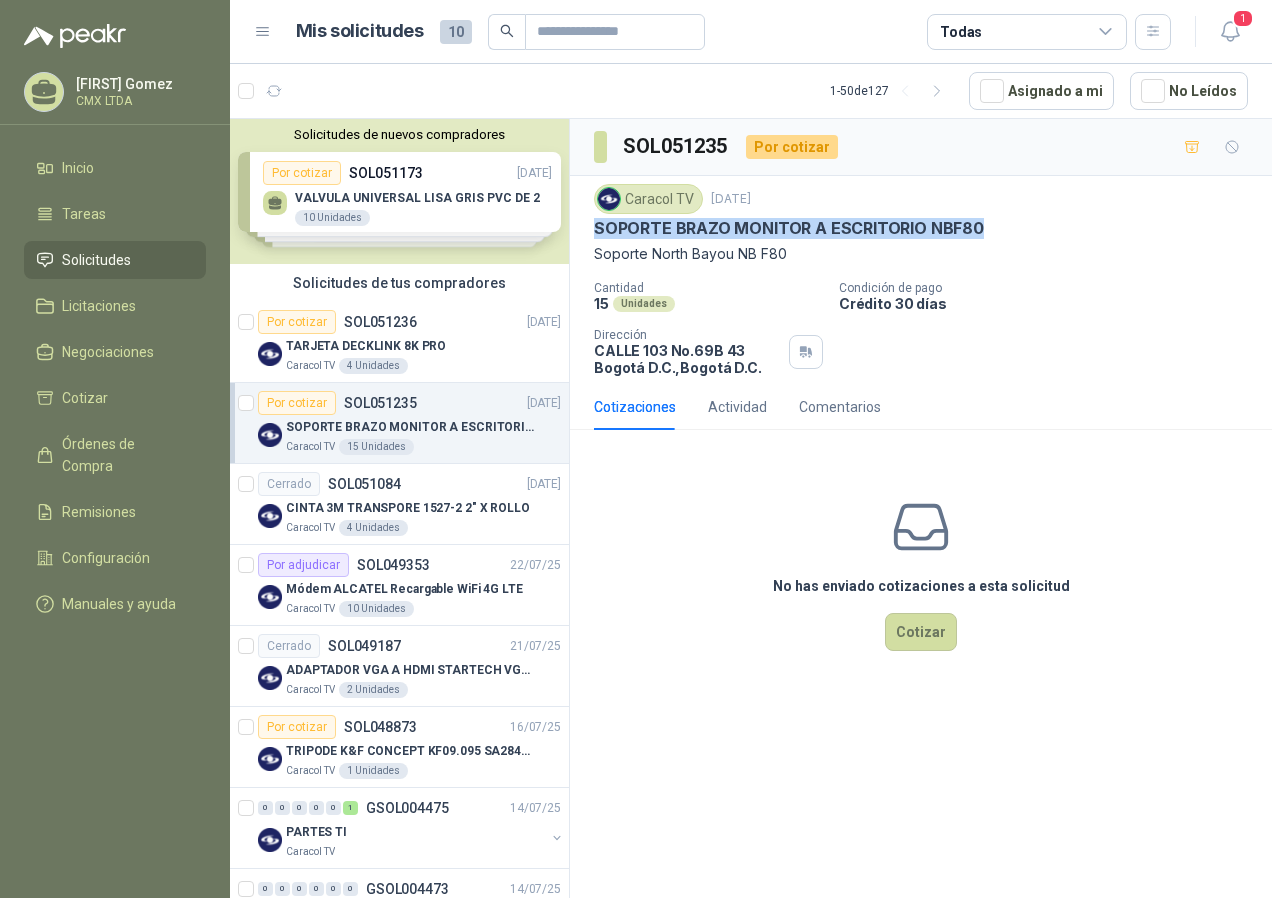 drag, startPoint x: 595, startPoint y: 234, endPoint x: 981, endPoint y: 227, distance: 386.06348 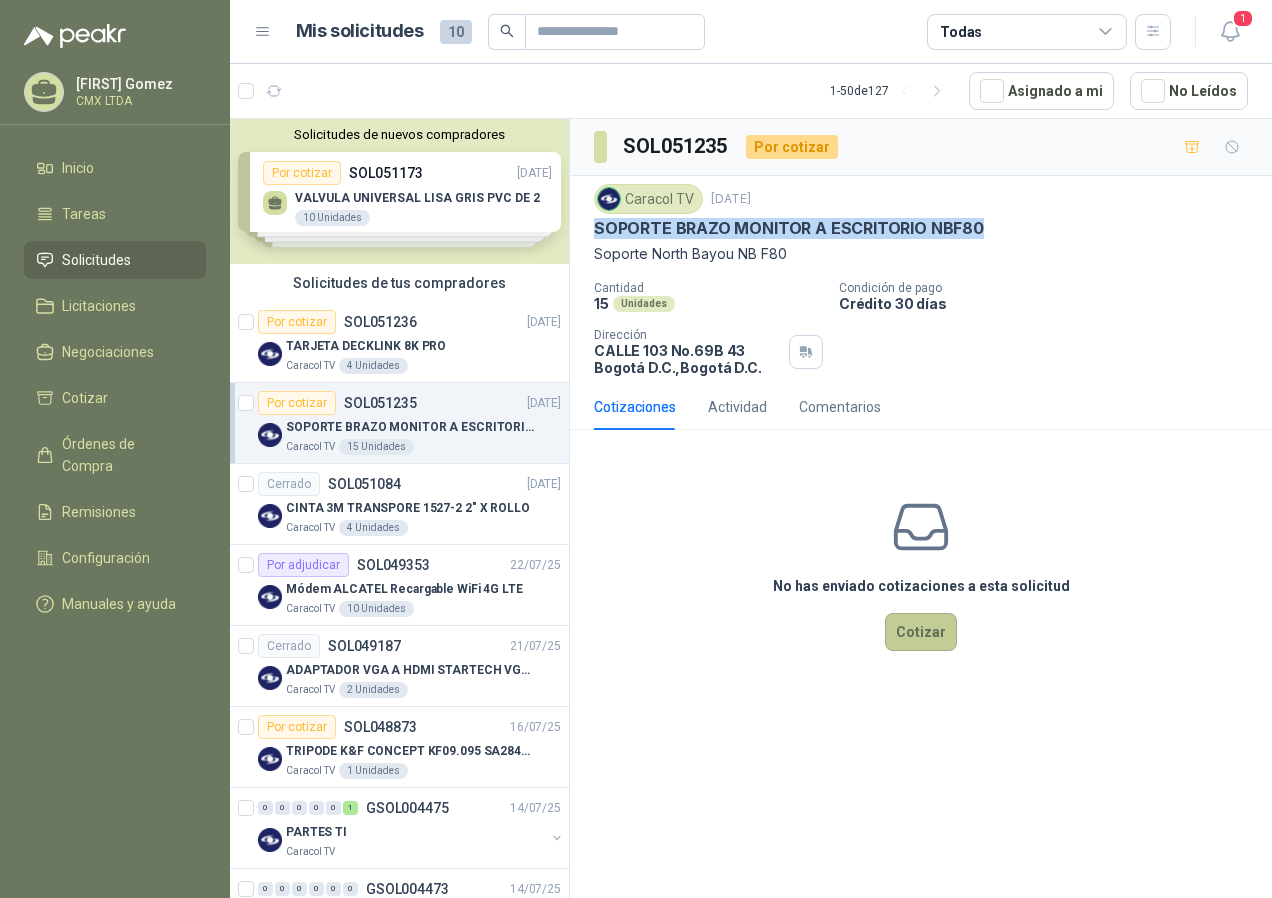 click on "Cotizar" at bounding box center (921, 632) 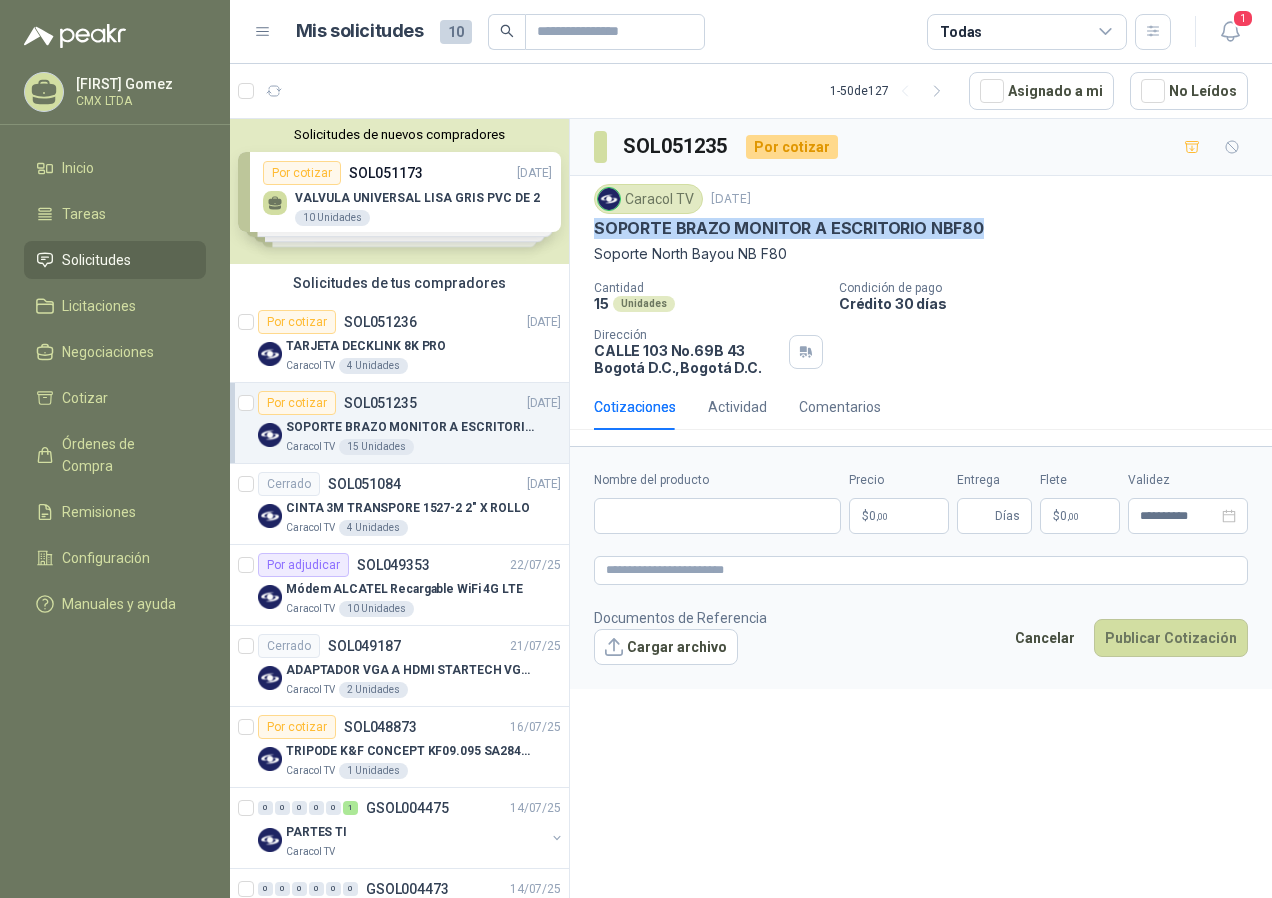 type 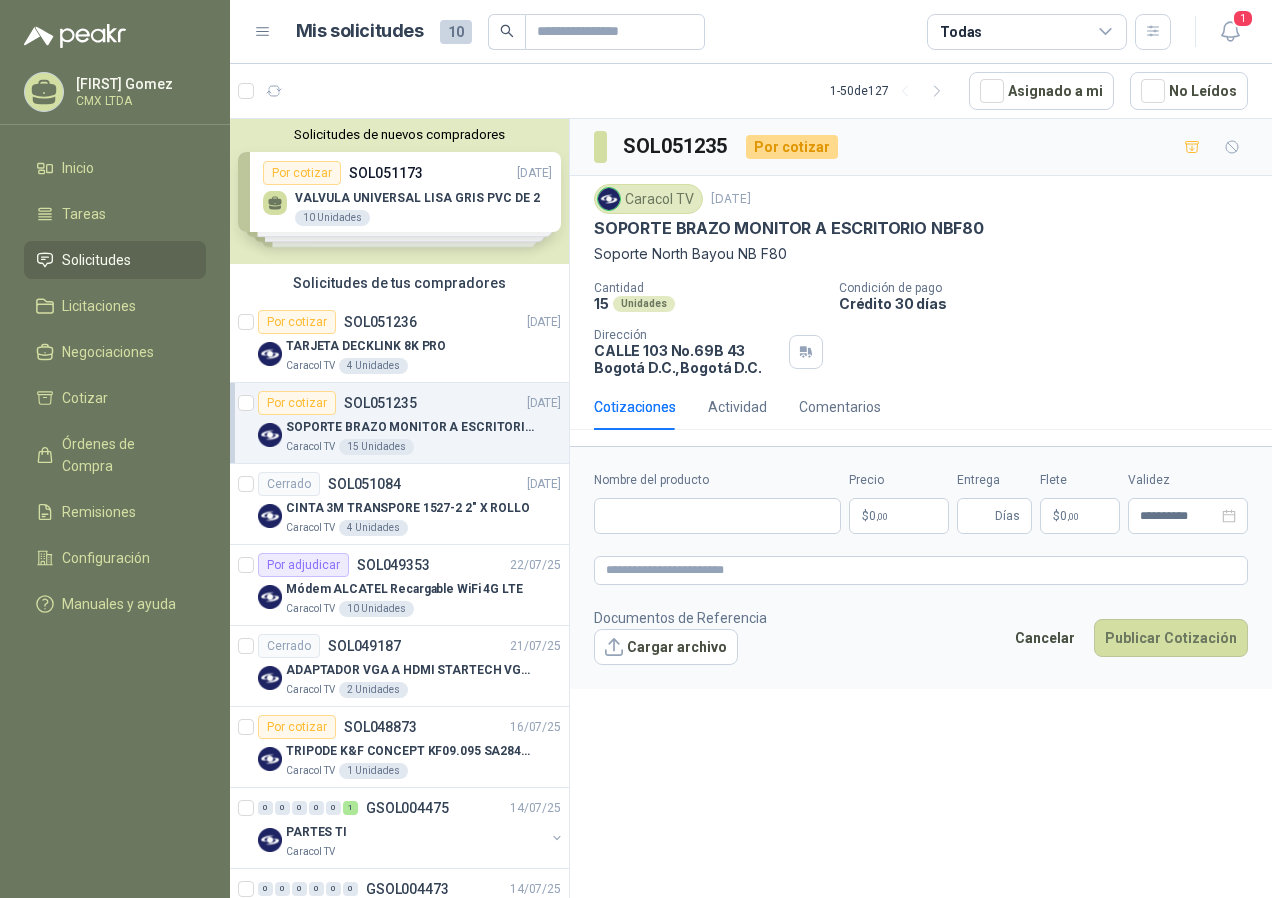 click on "$  0 ,00" at bounding box center [899, 516] 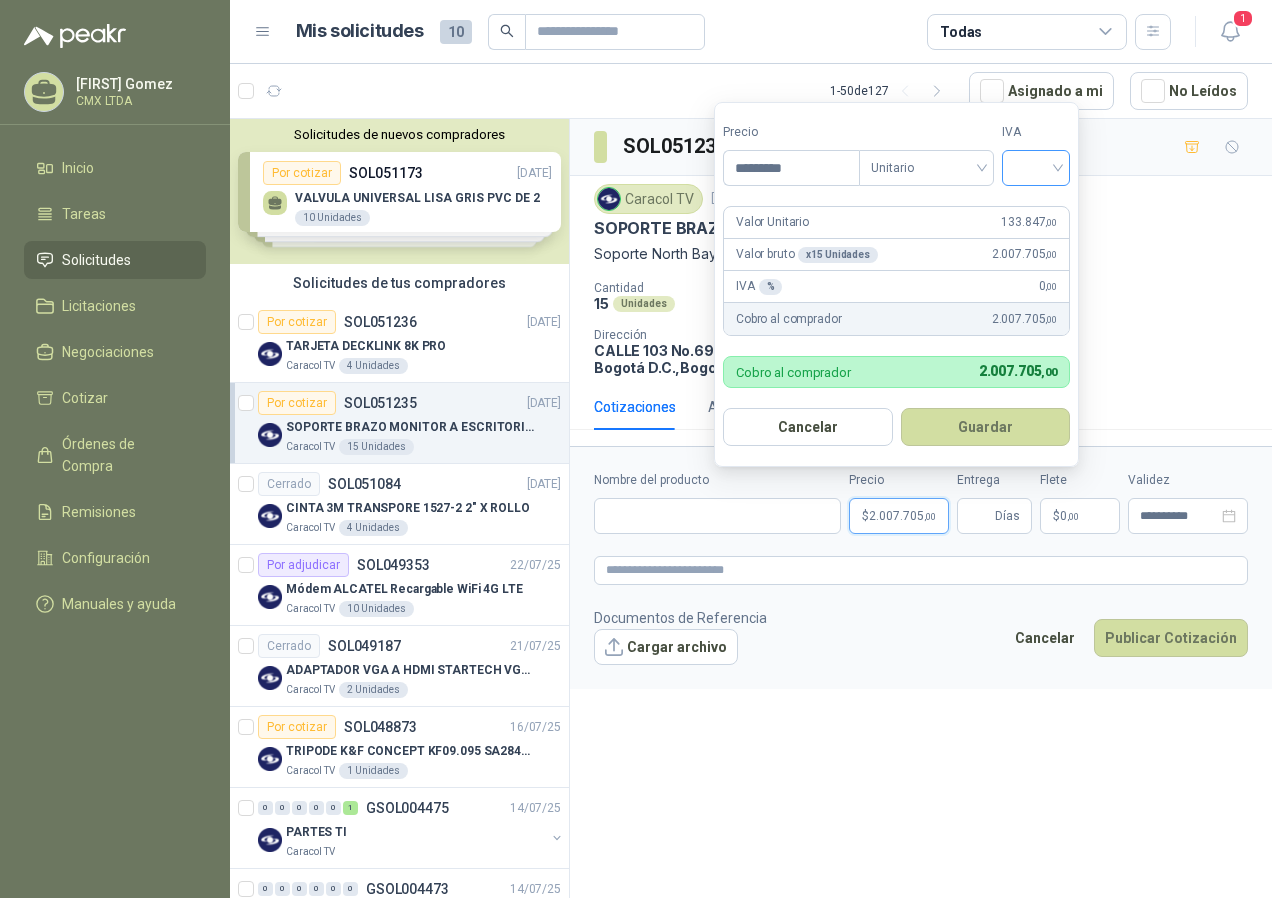 click at bounding box center [1036, 168] 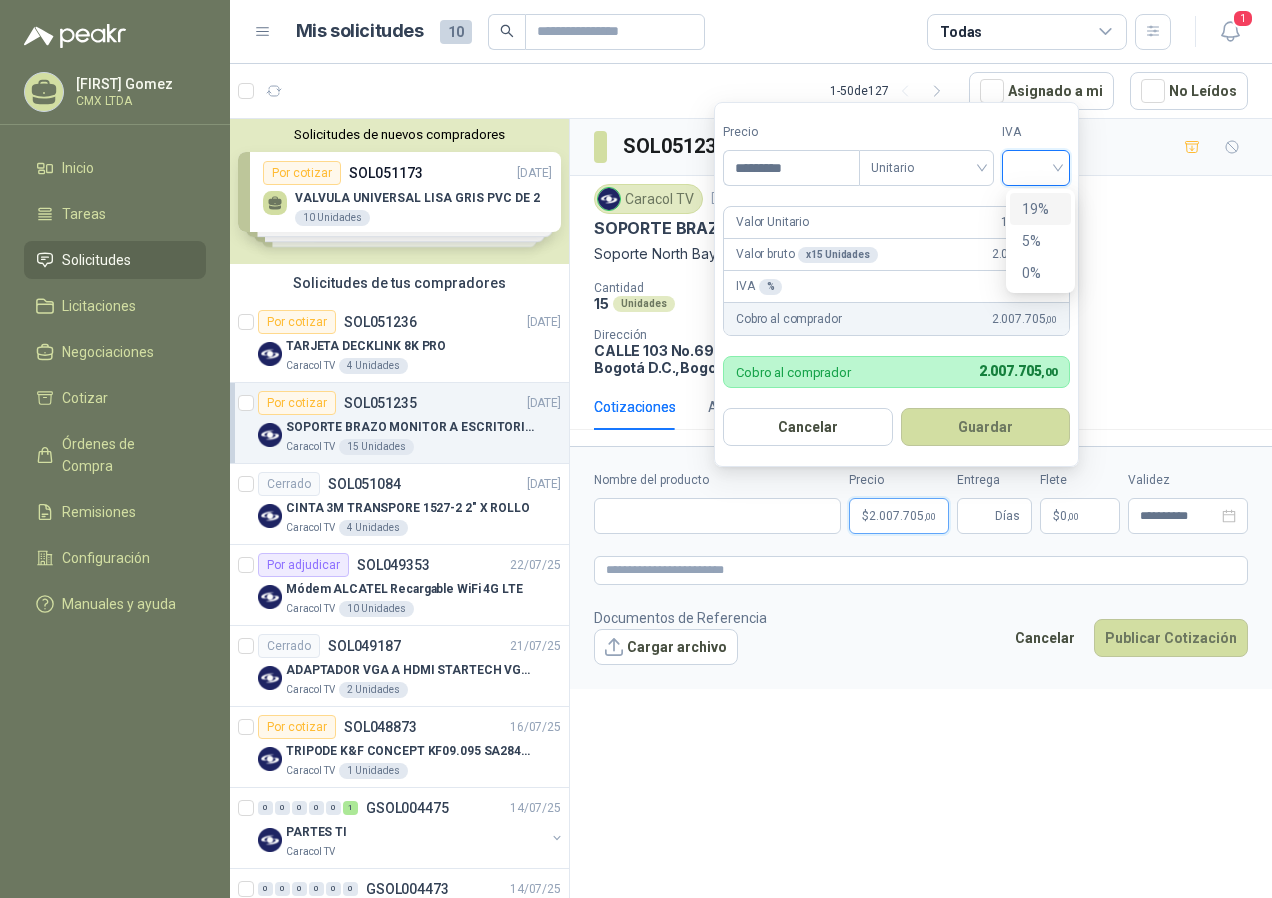 click on "19%" at bounding box center (1040, 209) 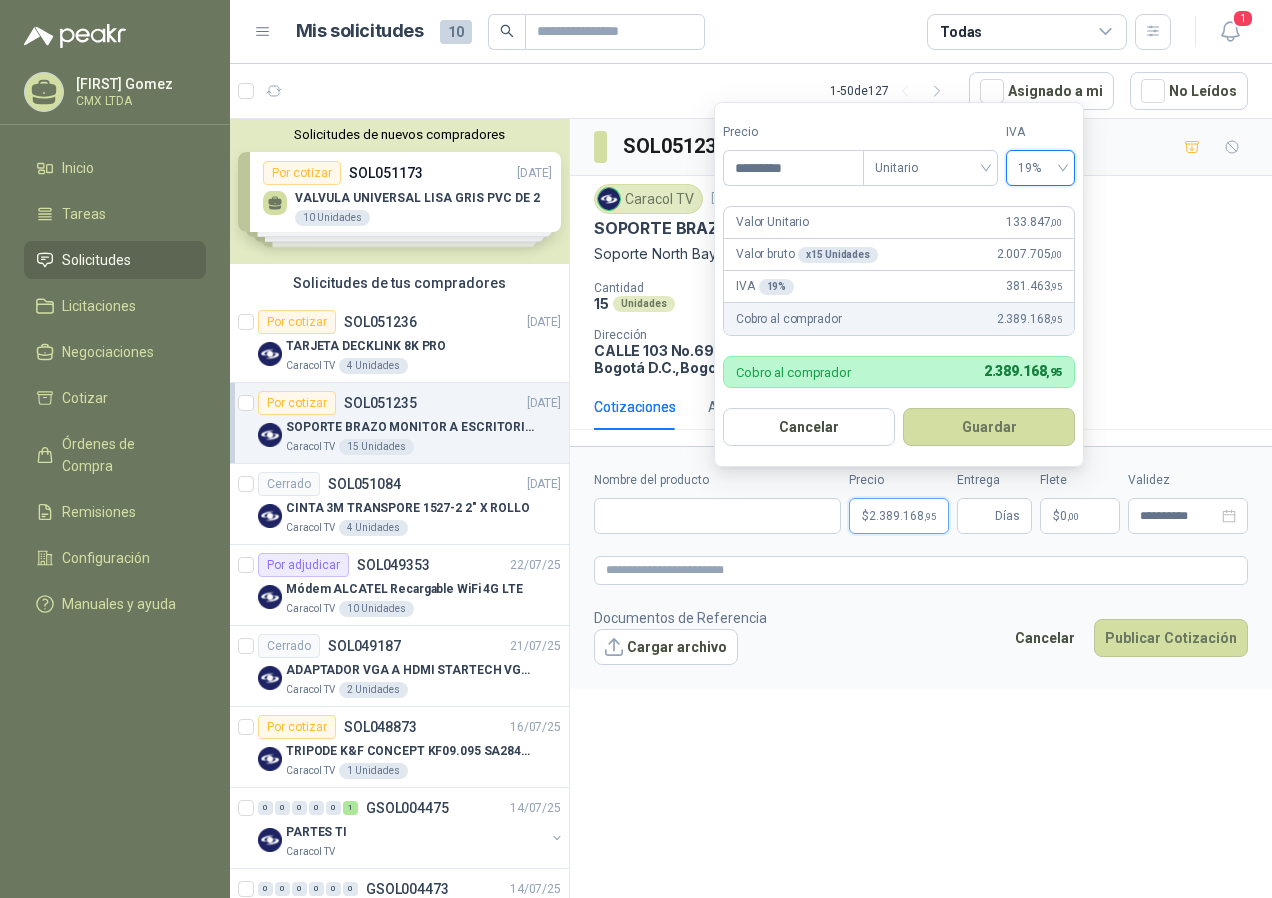 click on "19%" at bounding box center (1040, 168) 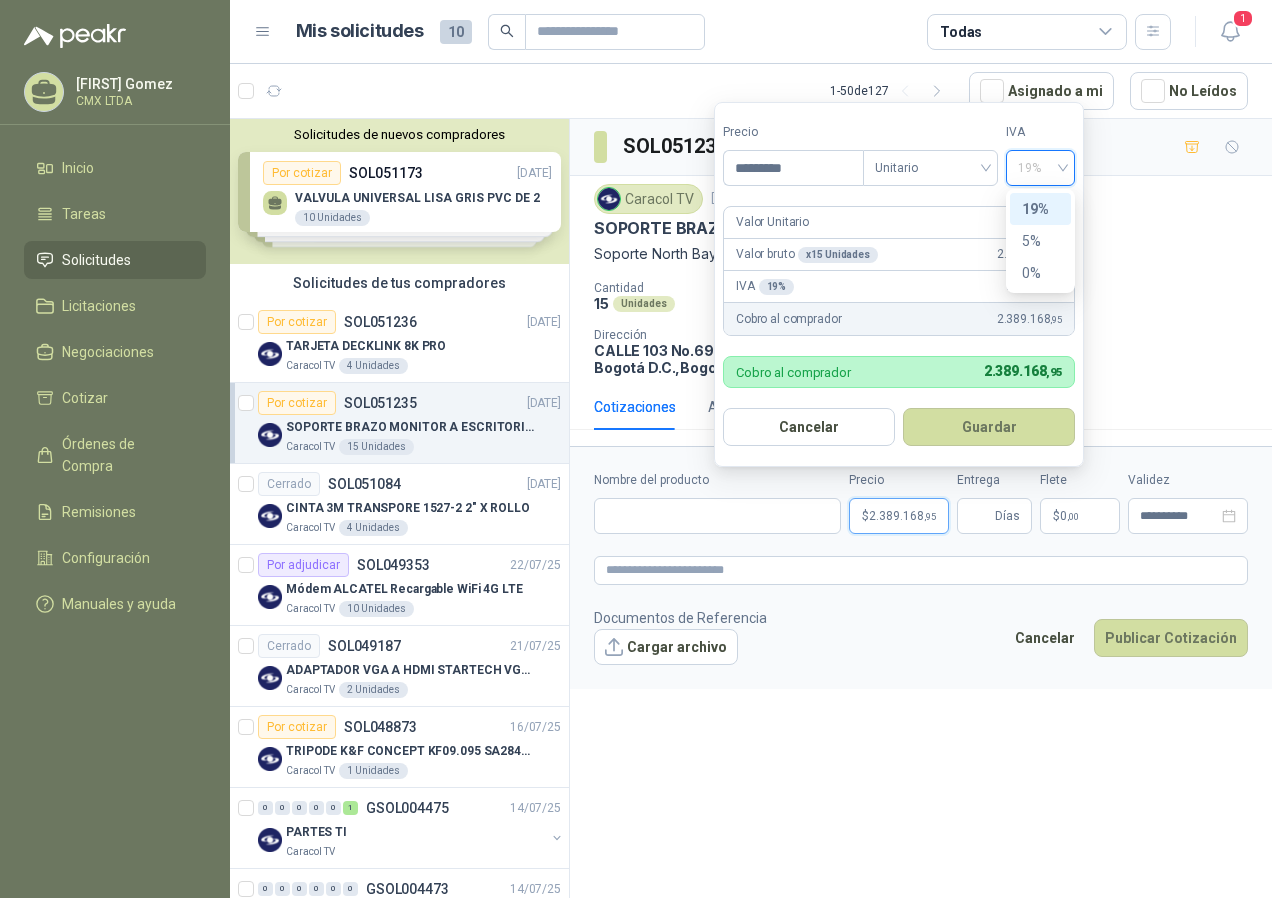 click on "19%" at bounding box center (1040, 209) 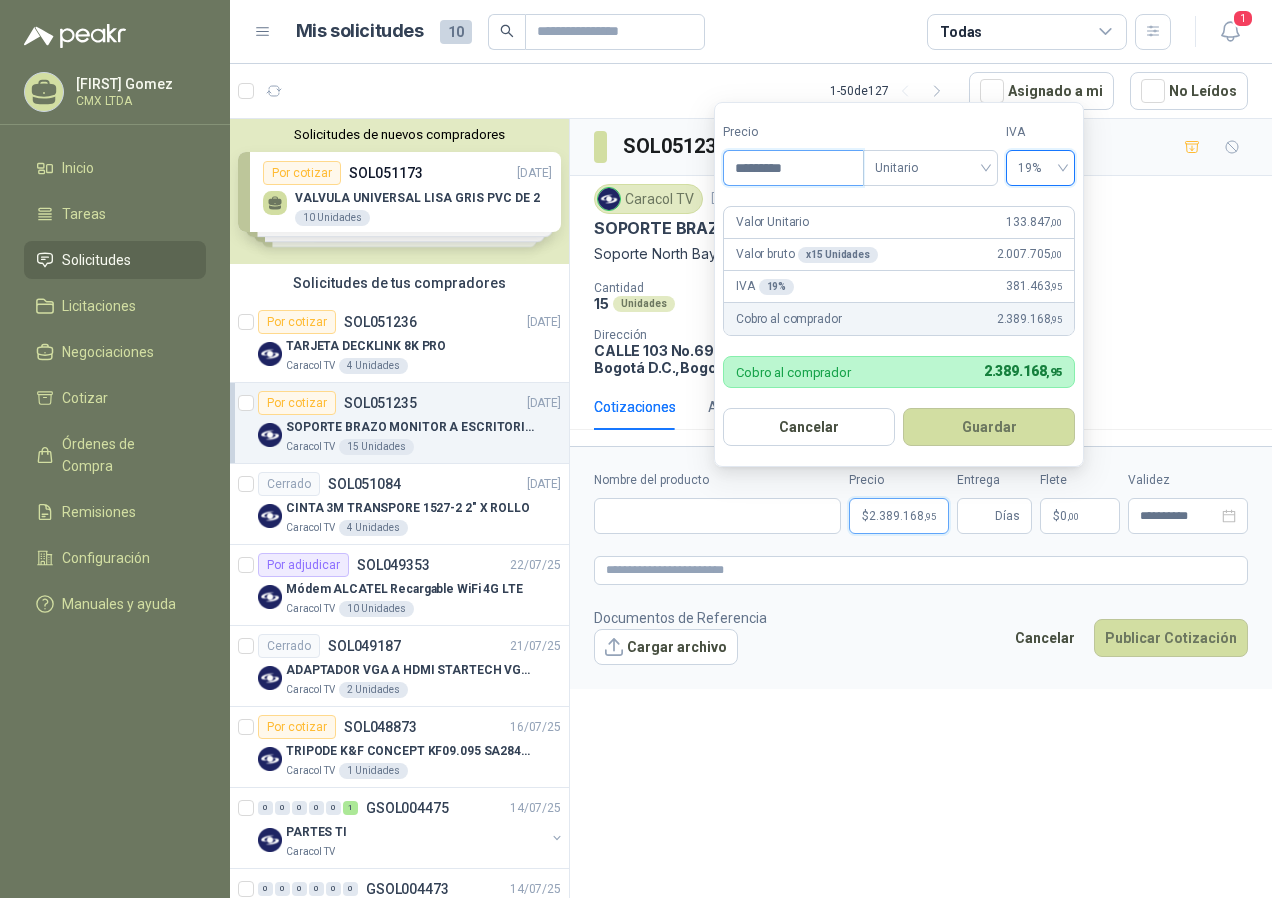click on "*********" at bounding box center (793, 168) 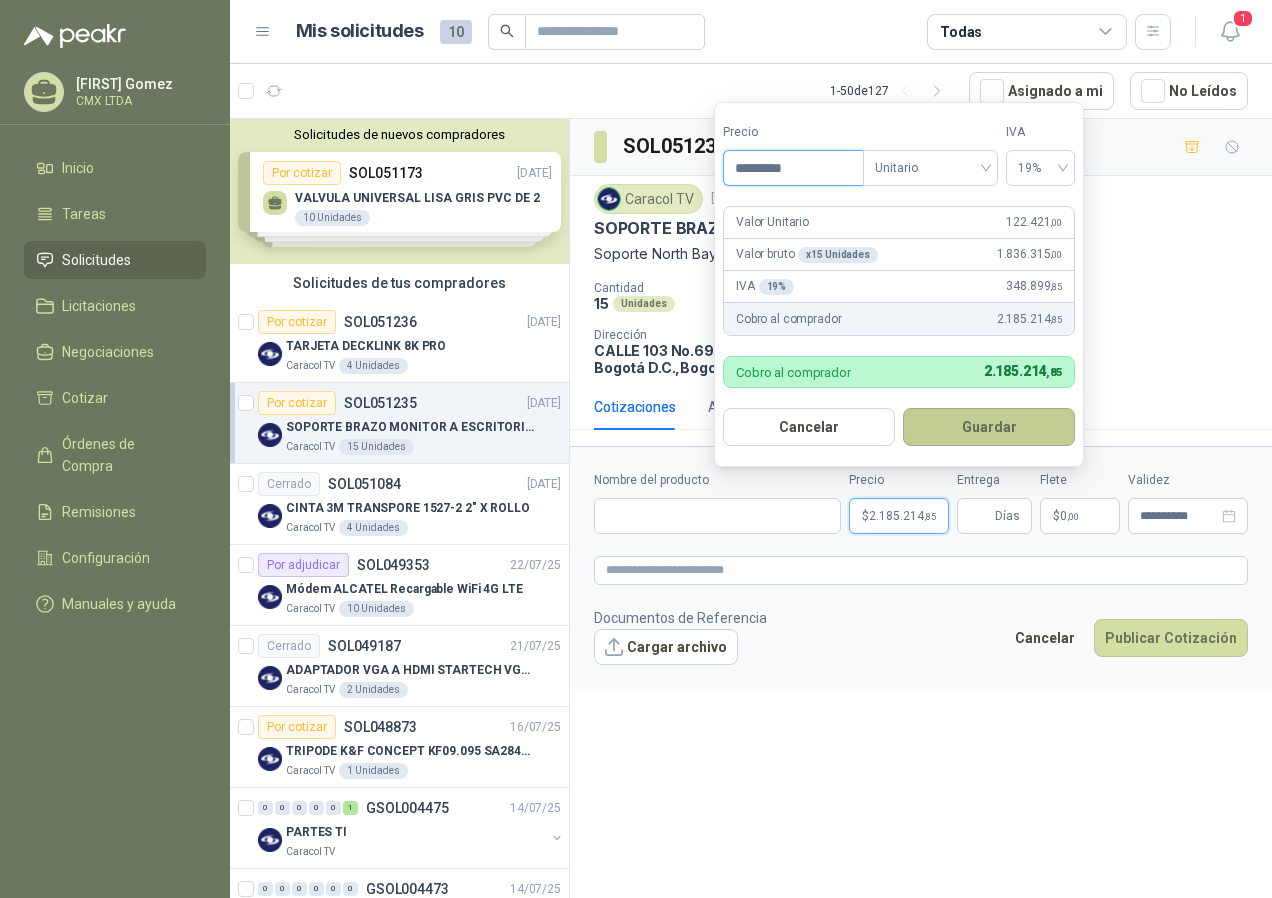 type on "*********" 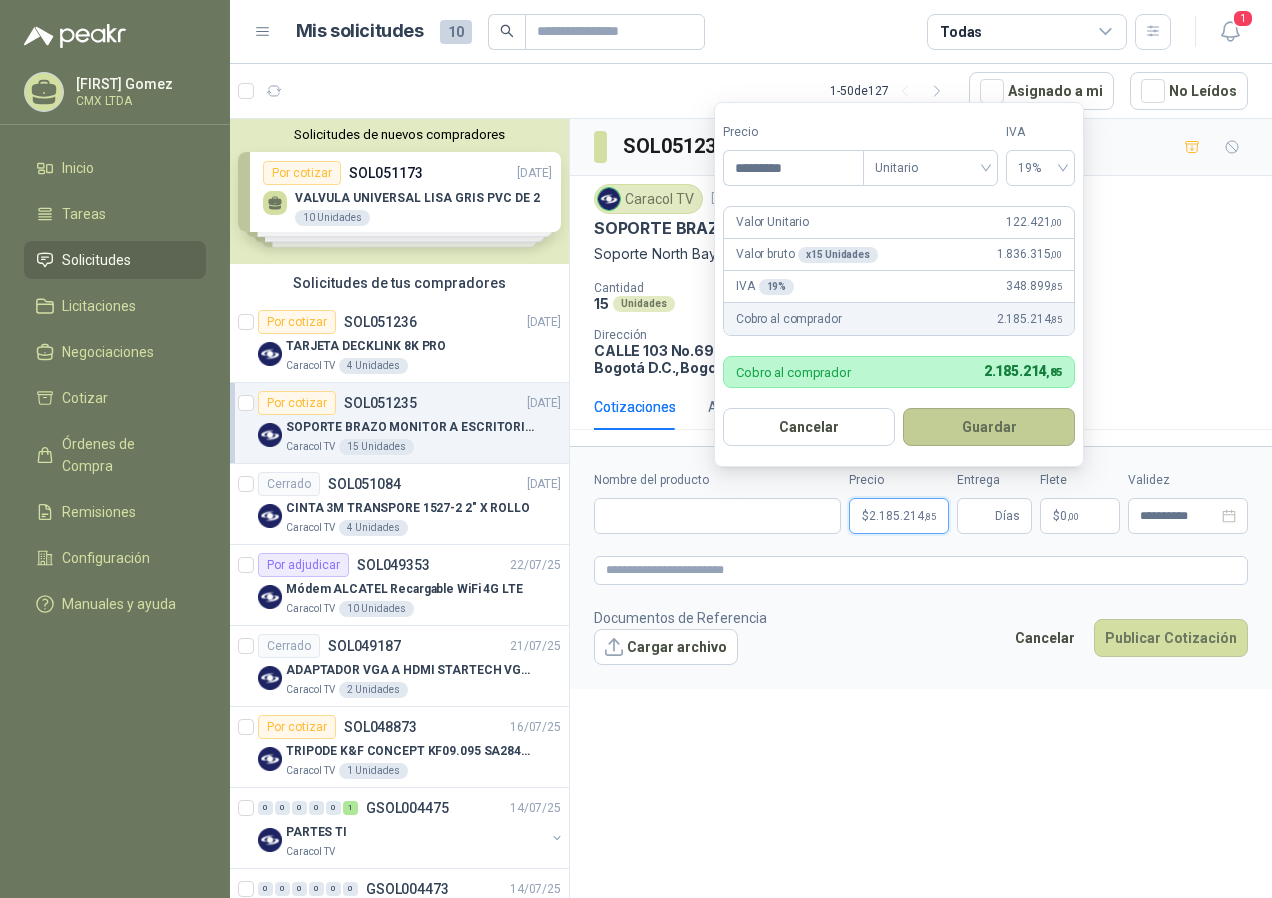 click on "Guardar" at bounding box center (989, 427) 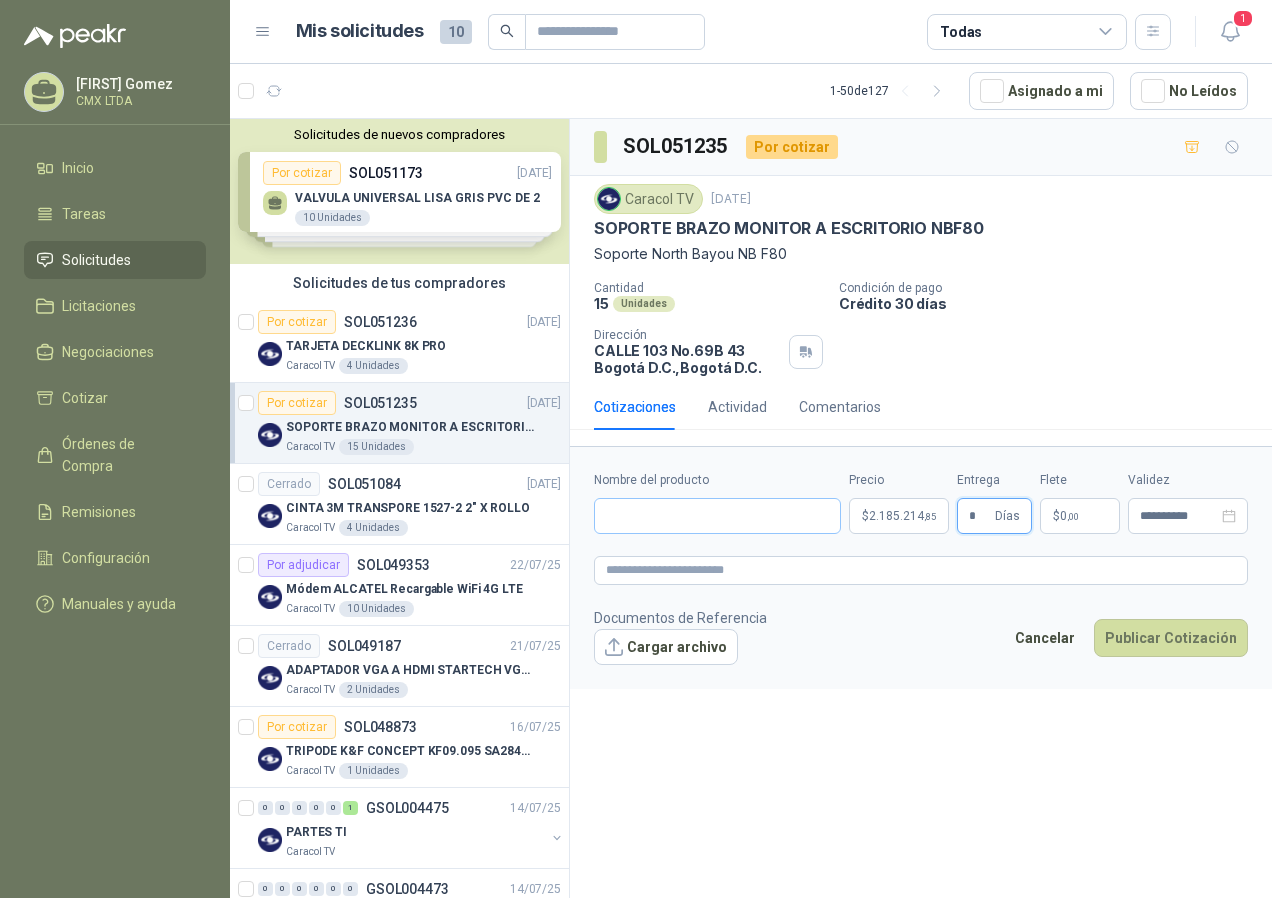 type on "*" 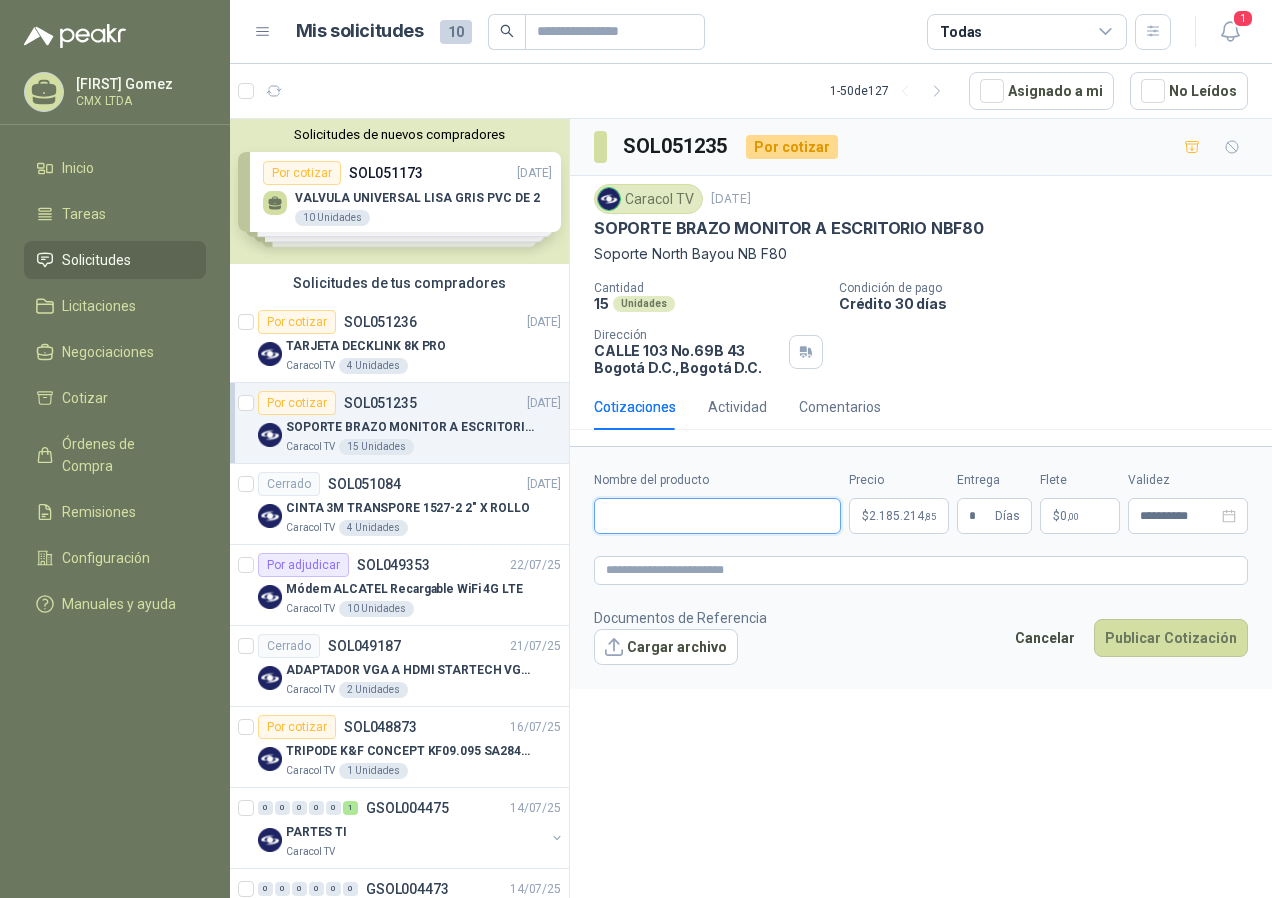 click on "Nombre del producto" at bounding box center (717, 516) 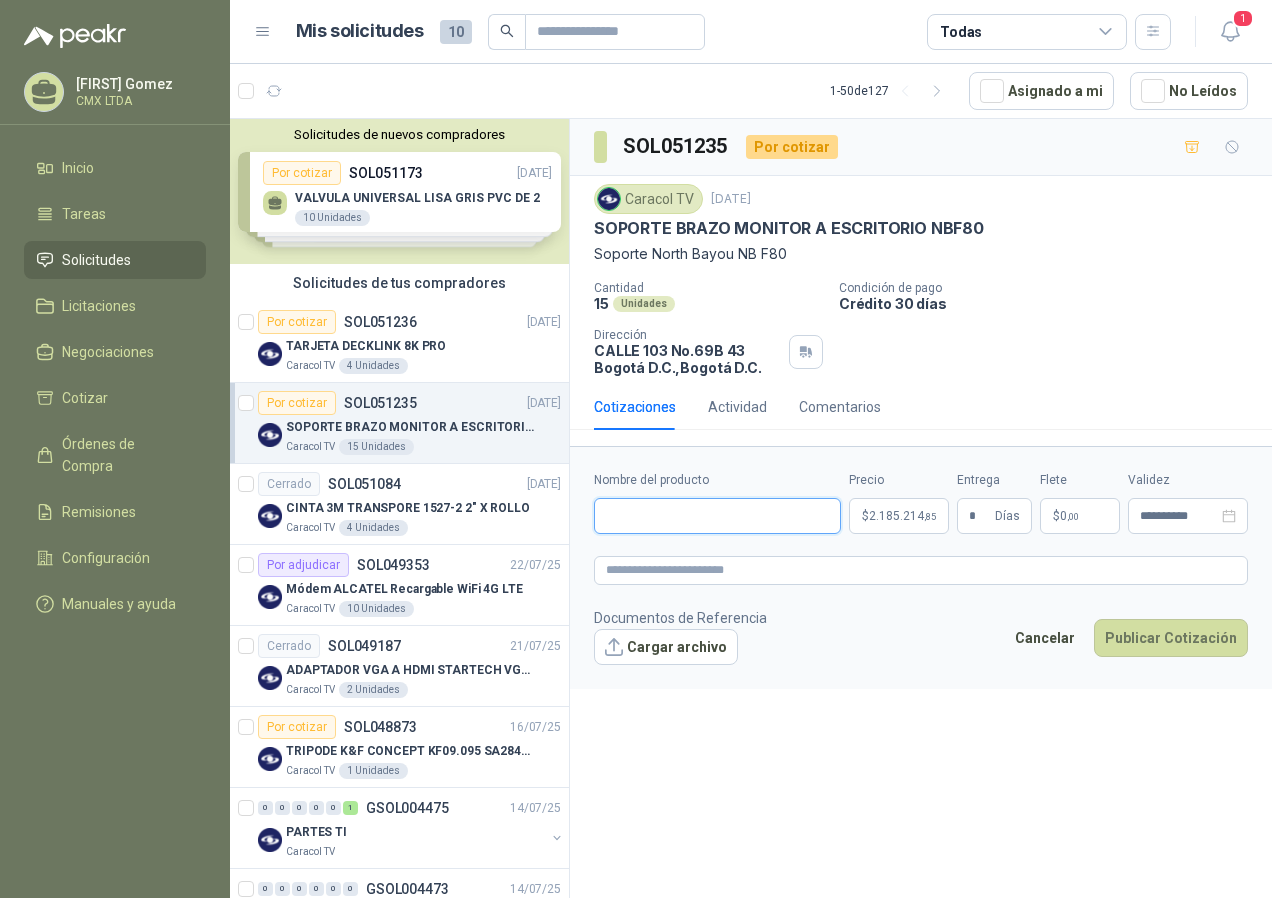 paste on "**********" 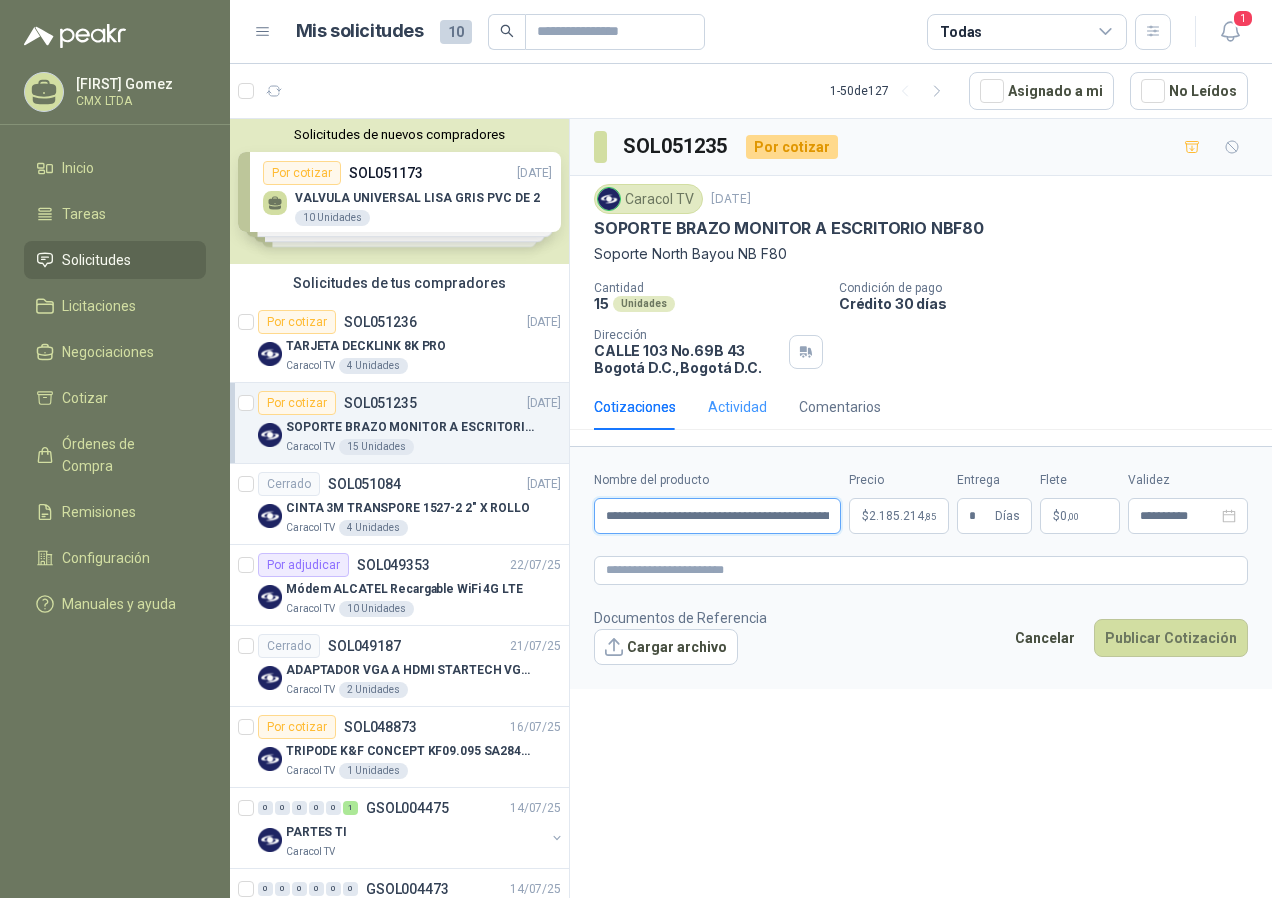 scroll, scrollTop: 0, scrollLeft: 207, axis: horizontal 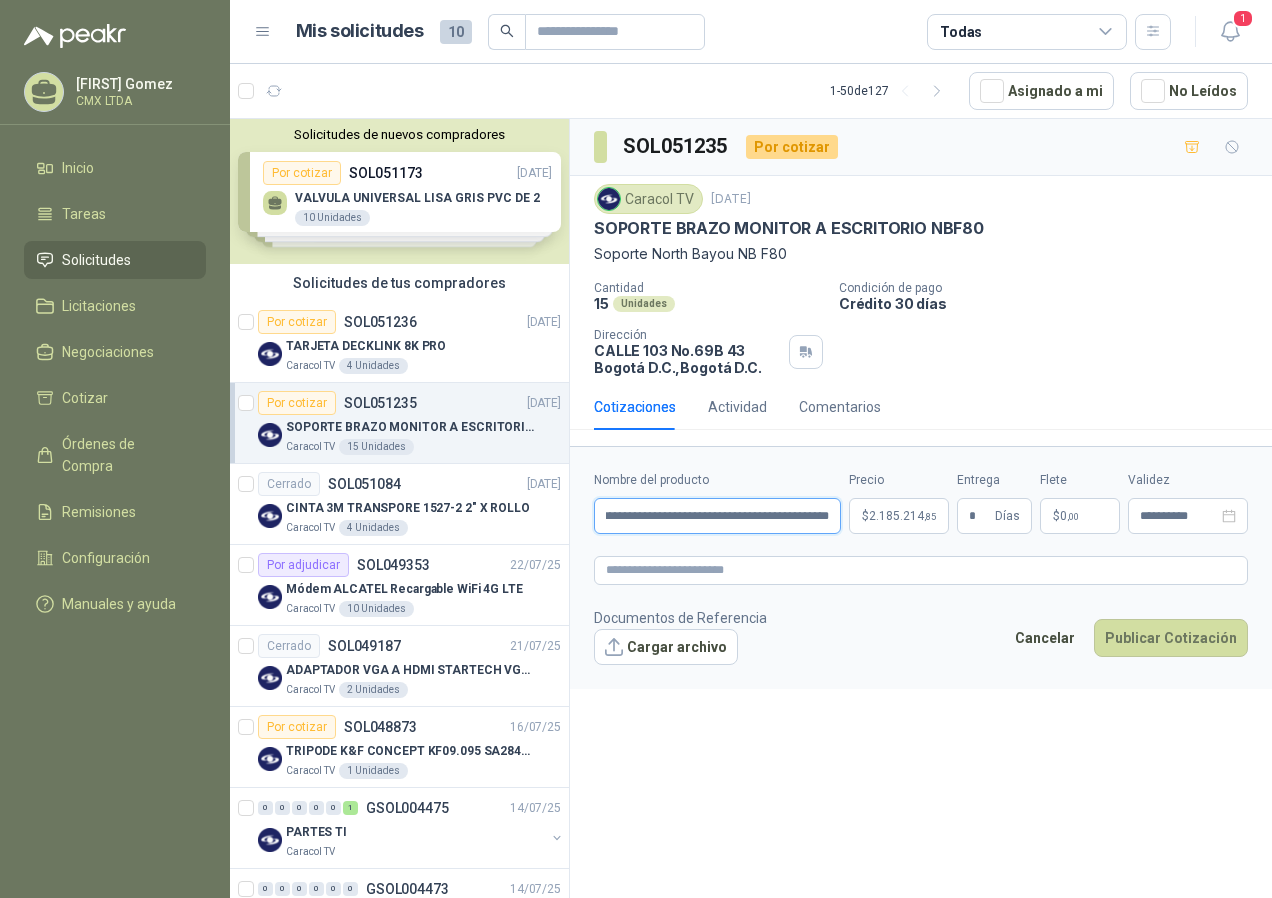 type on "**********" 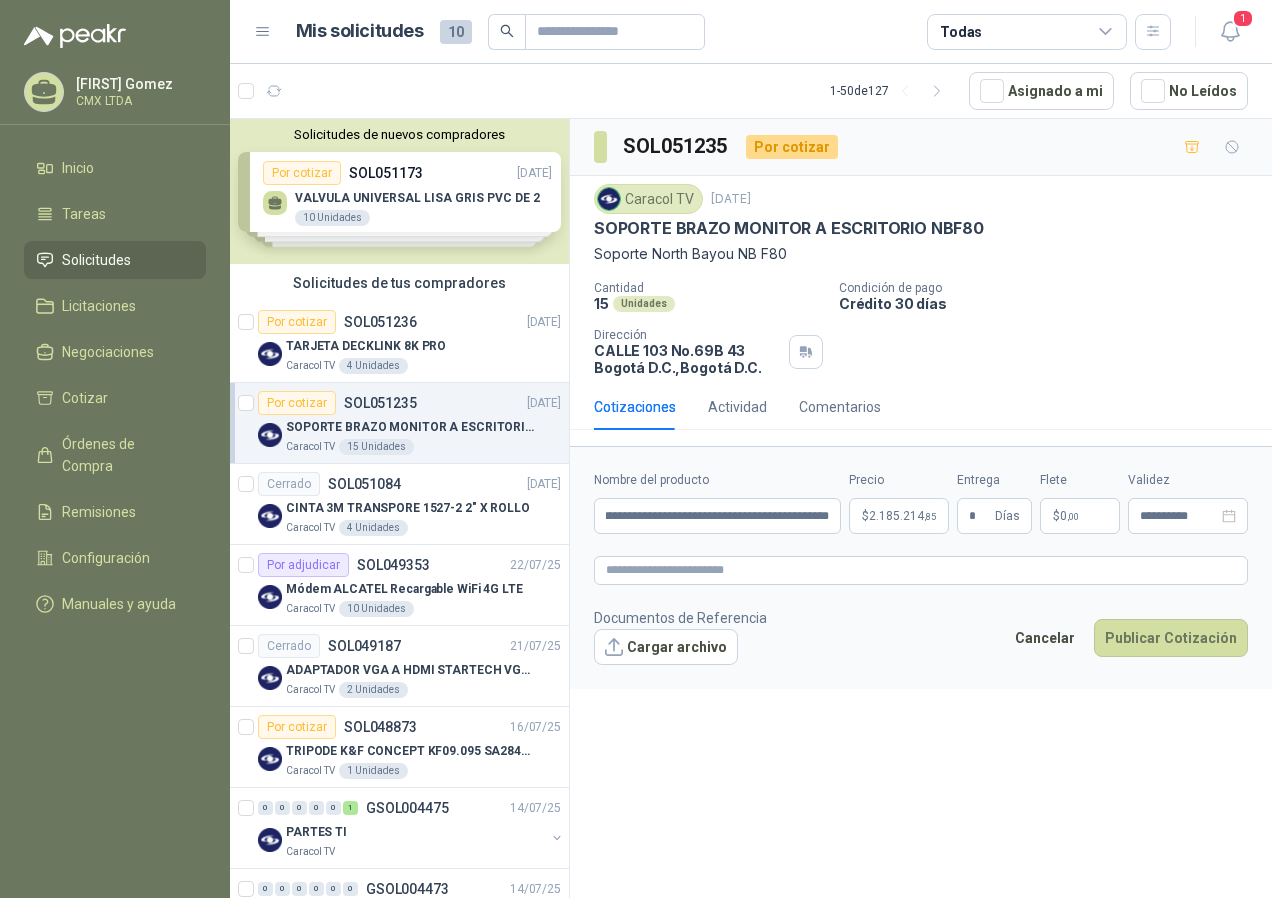click on "**********" at bounding box center (921, 567) 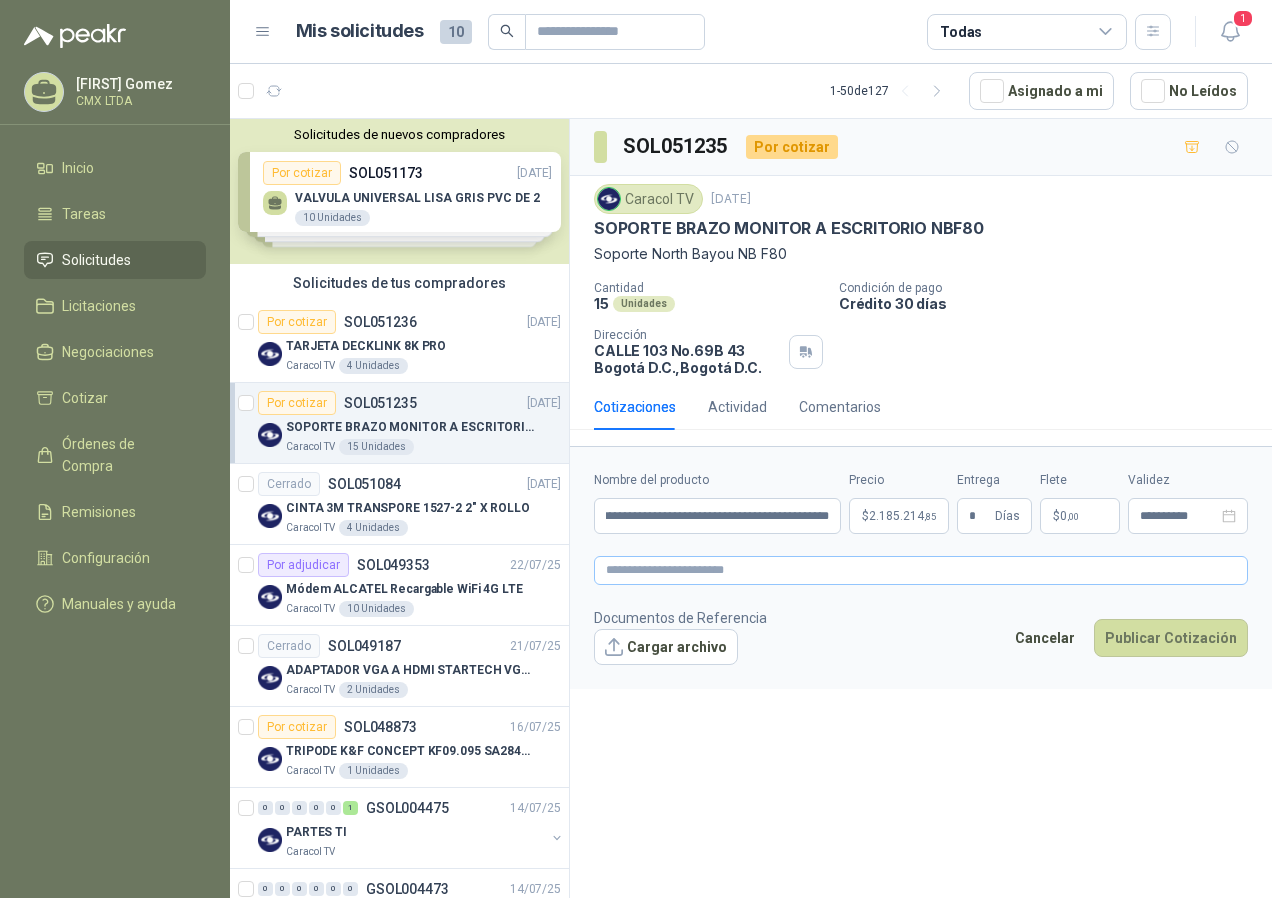 scroll, scrollTop: 0, scrollLeft: 0, axis: both 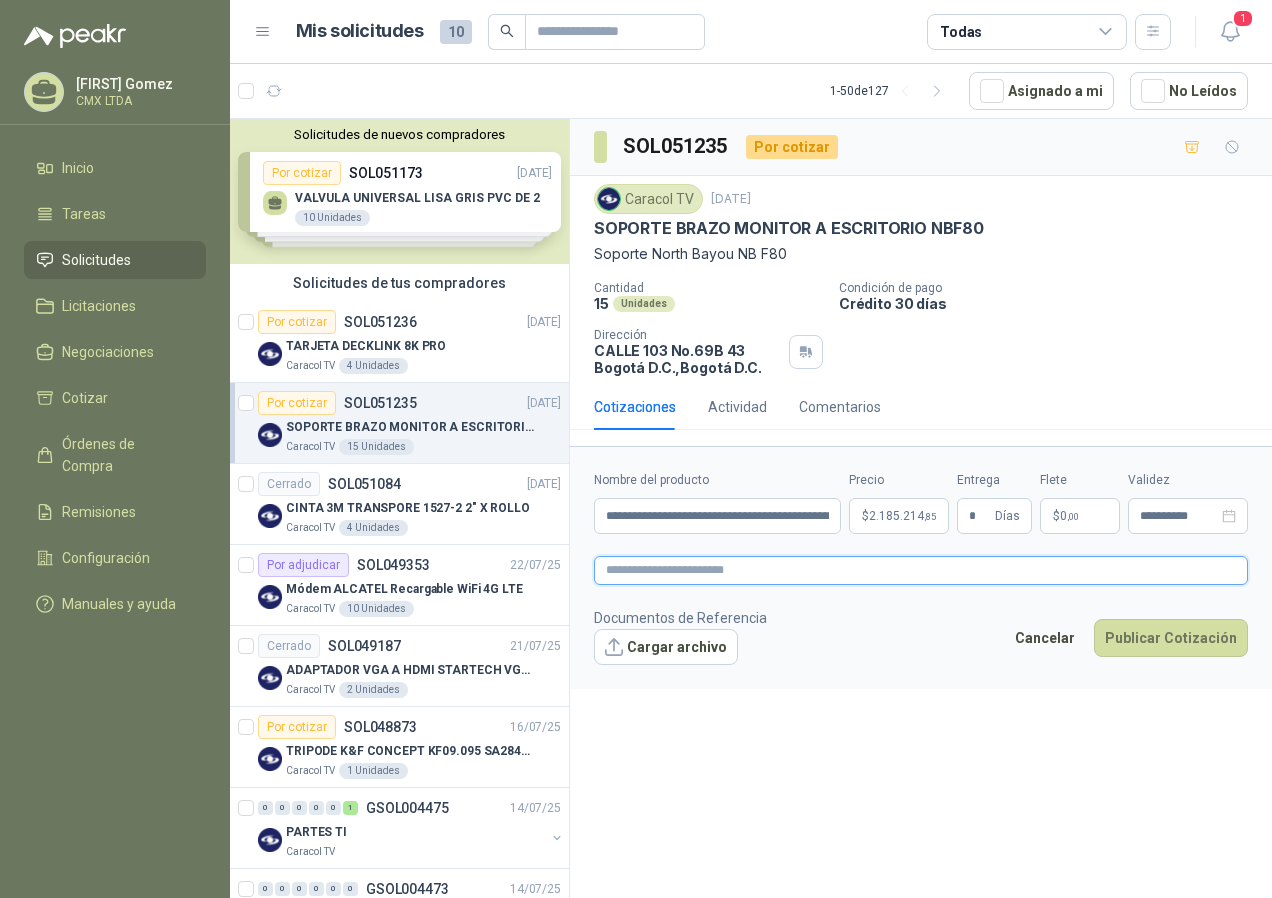 click at bounding box center [921, 570] 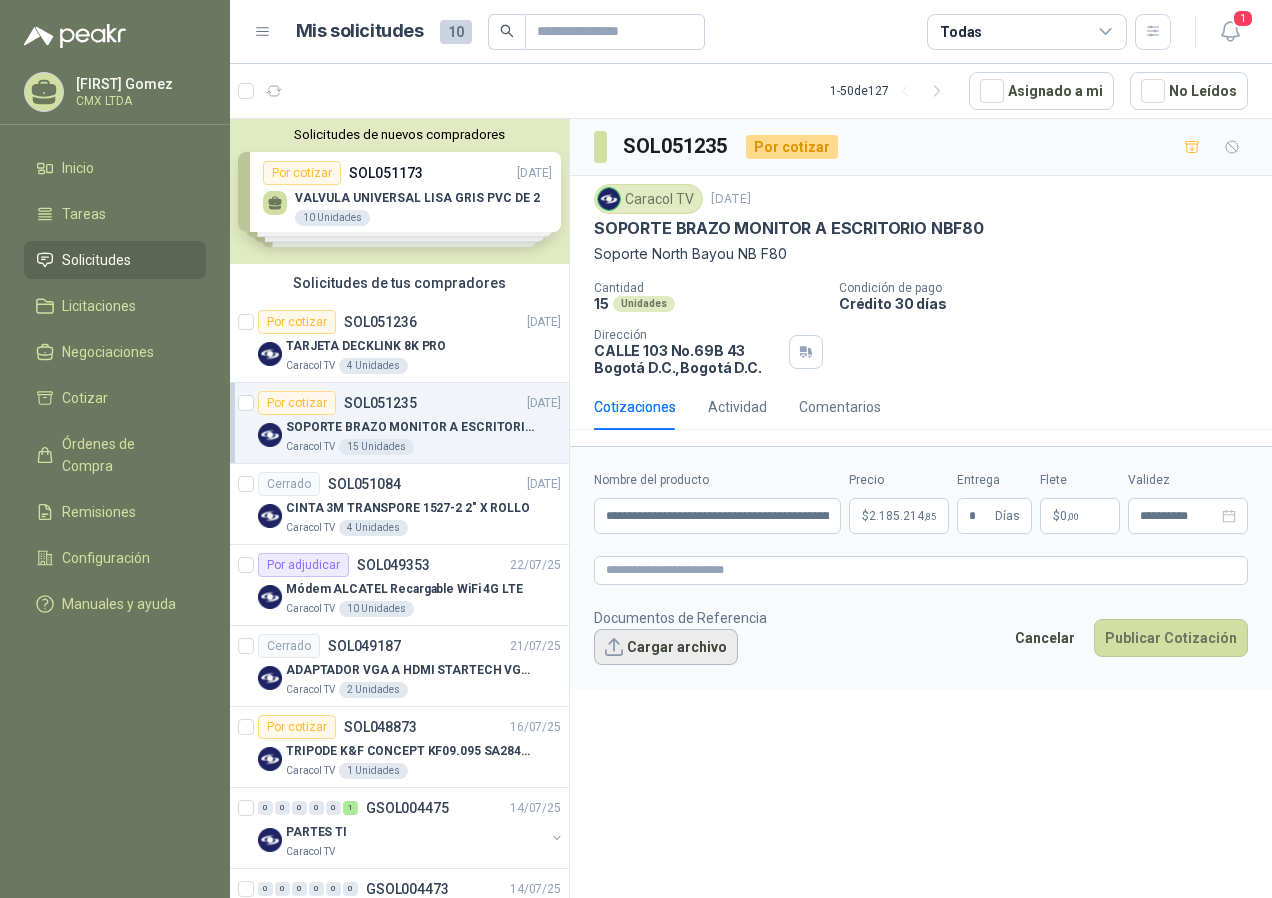 click on "Cargar archivo" at bounding box center (666, 647) 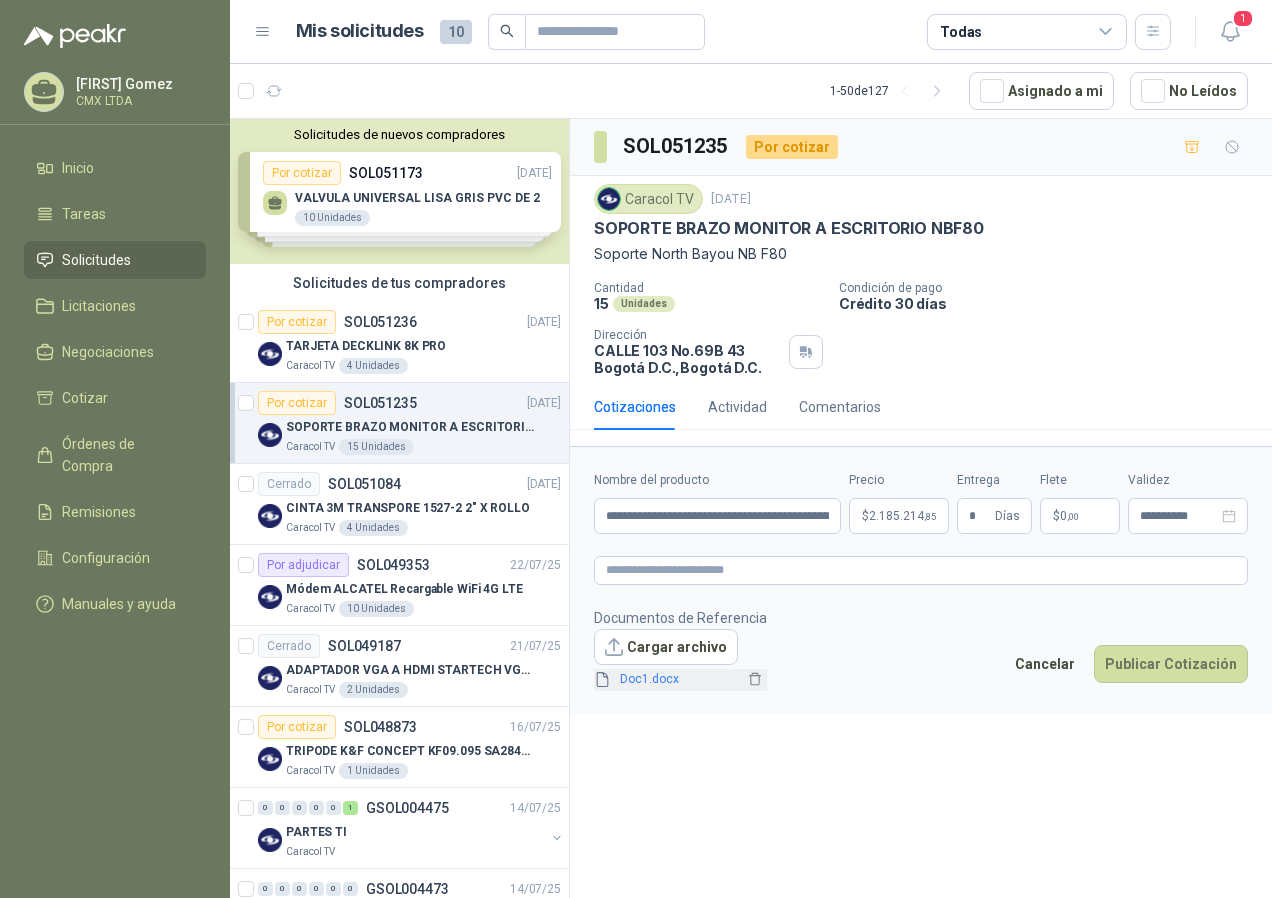 click on "Doc1.docx" at bounding box center (678, 679) 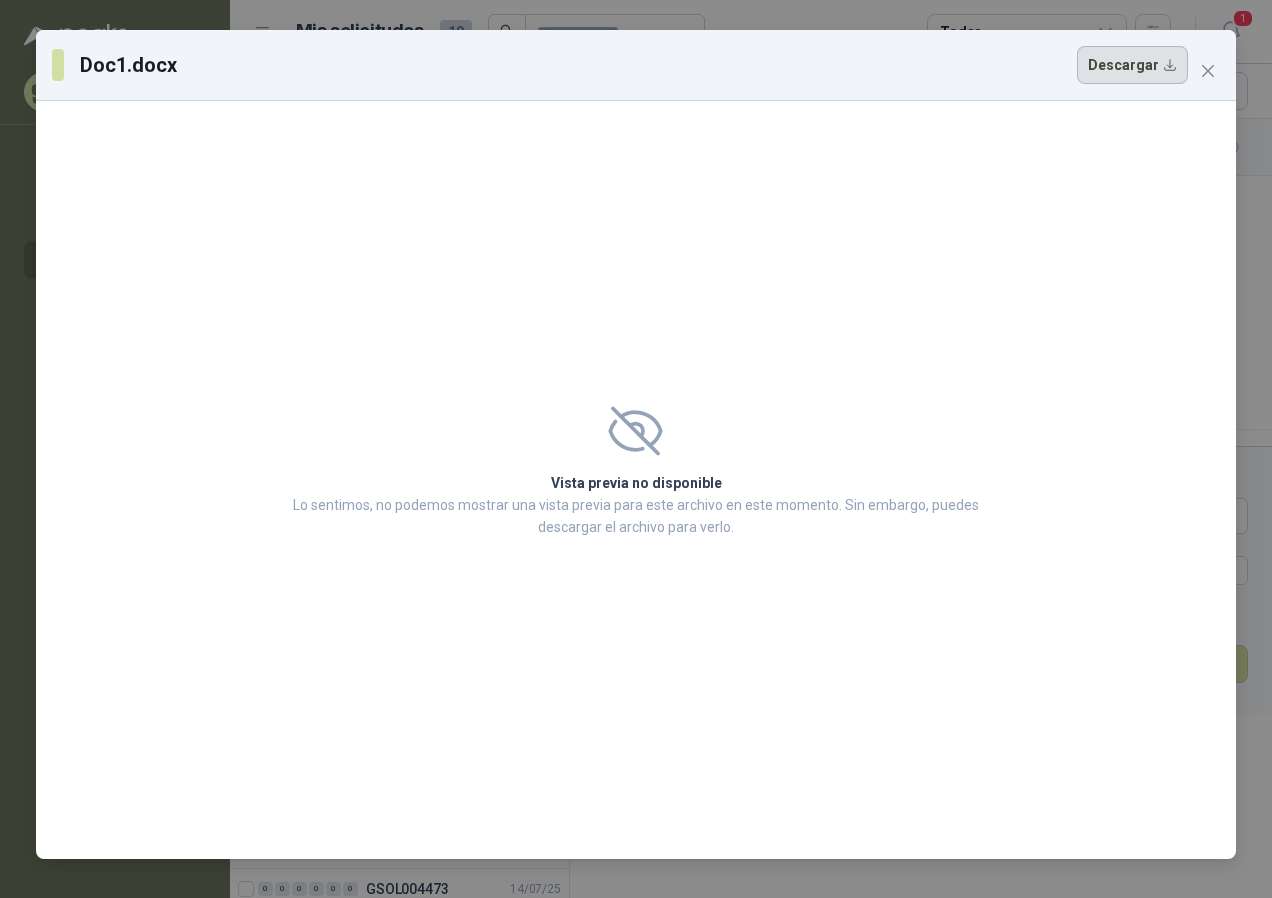 click on "Descargar" at bounding box center [1132, 65] 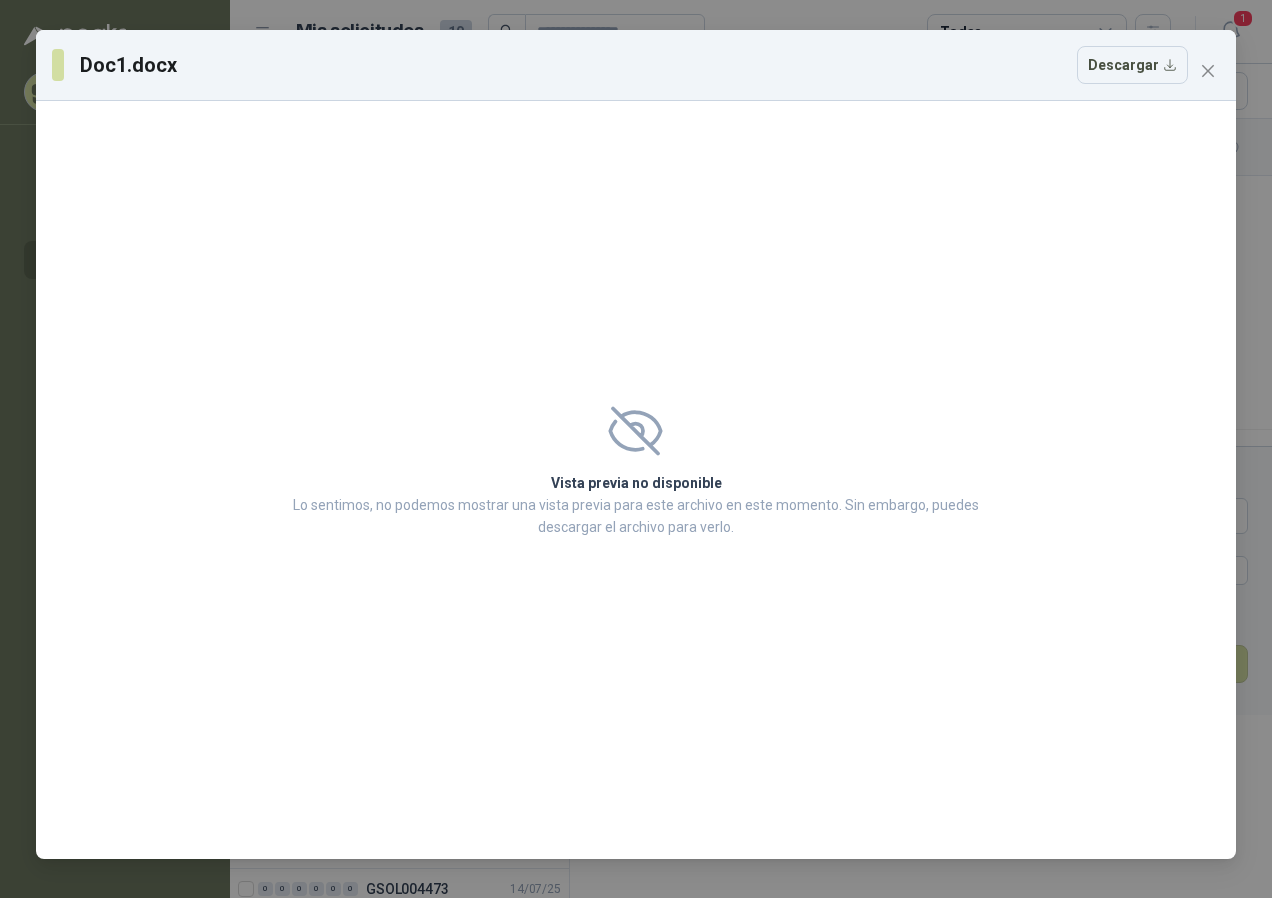 drag, startPoint x: 1108, startPoint y: 223, endPoint x: 1168, endPoint y: 129, distance: 111.516815 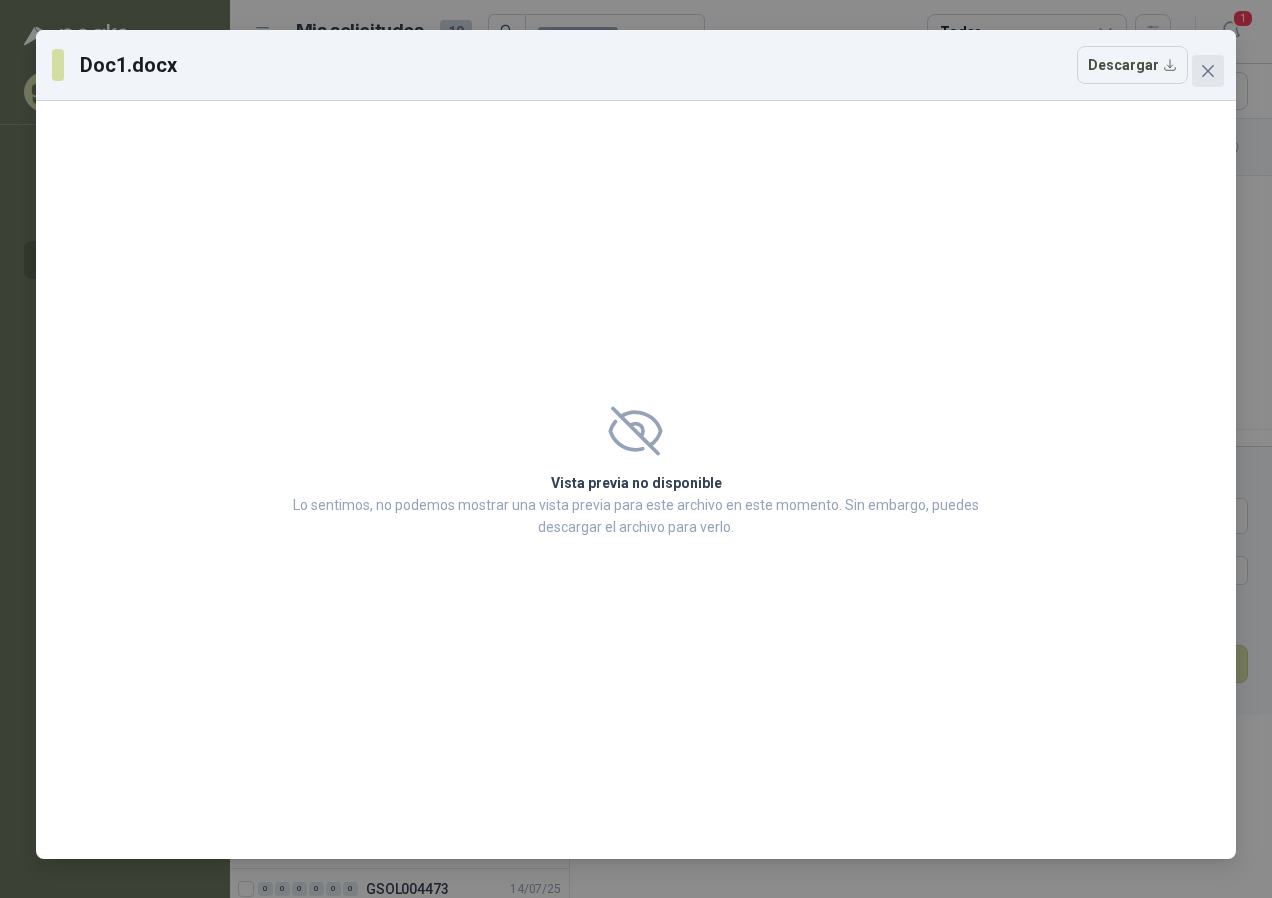 click 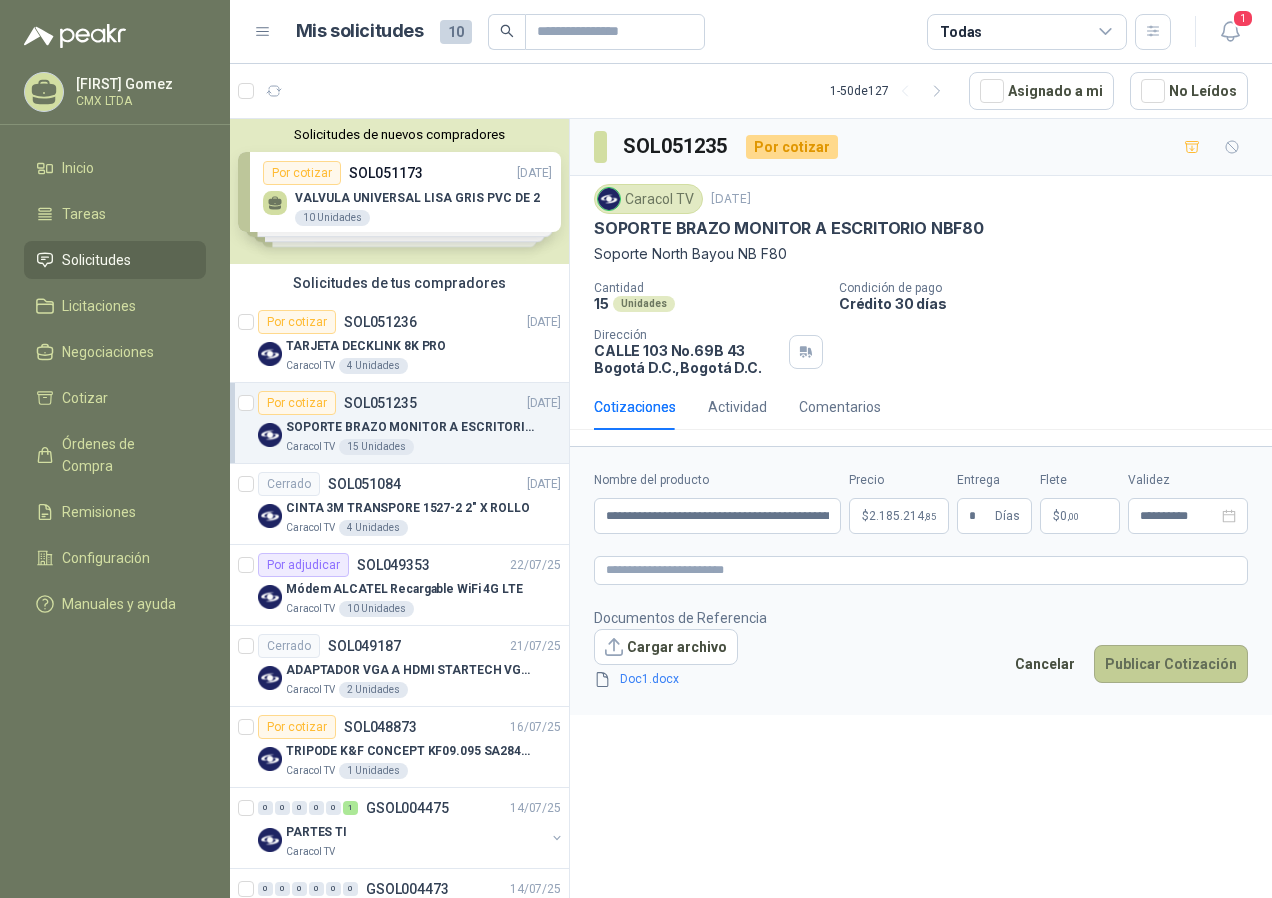 click on "Publicar Cotización" at bounding box center (1171, 664) 